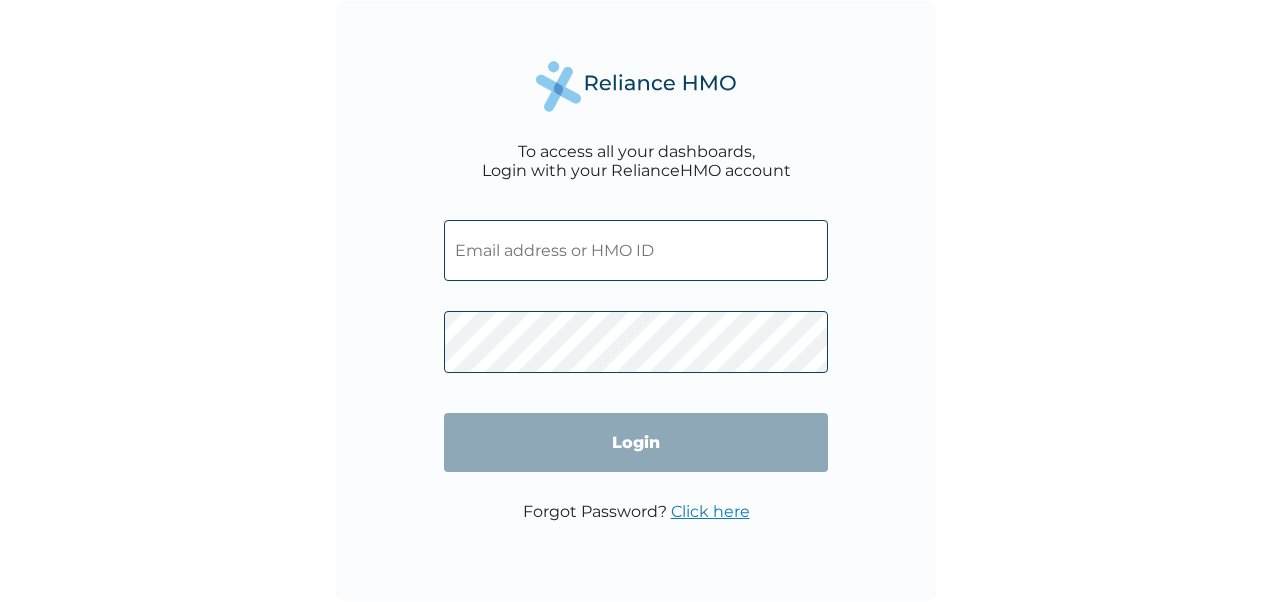 scroll, scrollTop: 0, scrollLeft: 0, axis: both 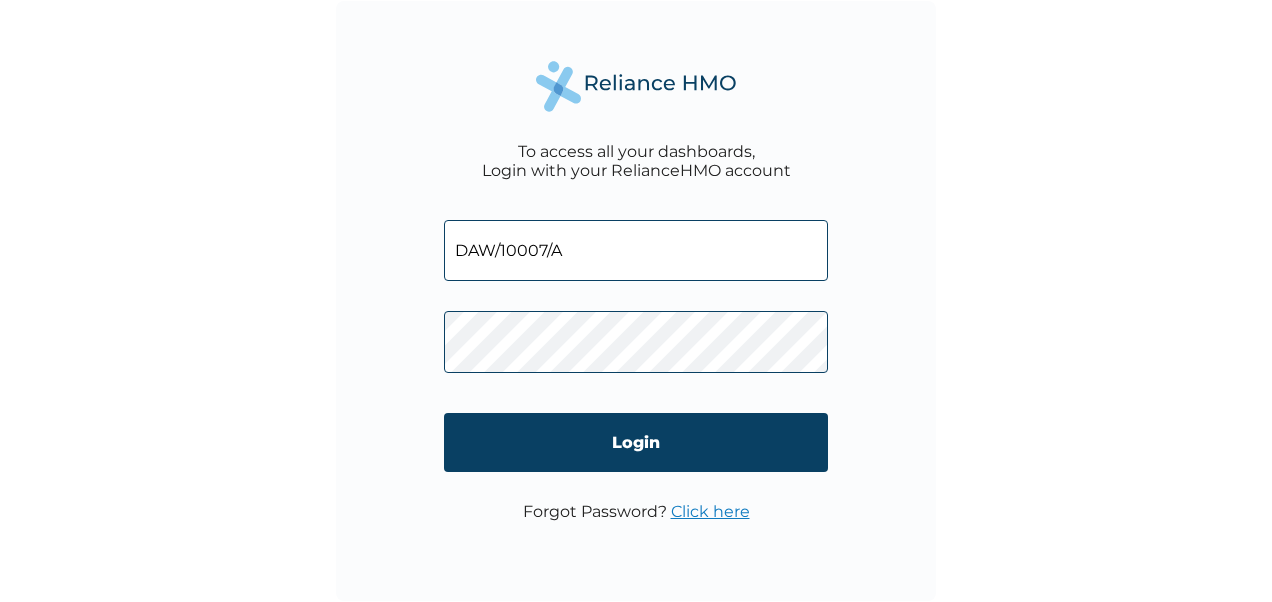type on "DAW/10007/A" 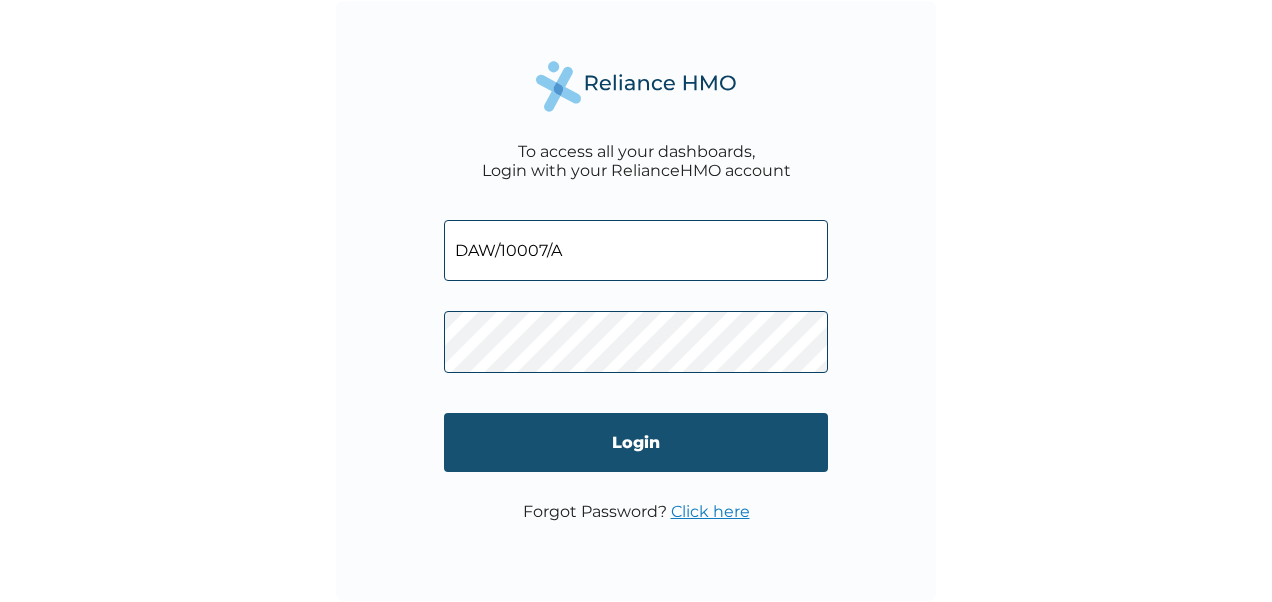 click on "Login" at bounding box center (636, 442) 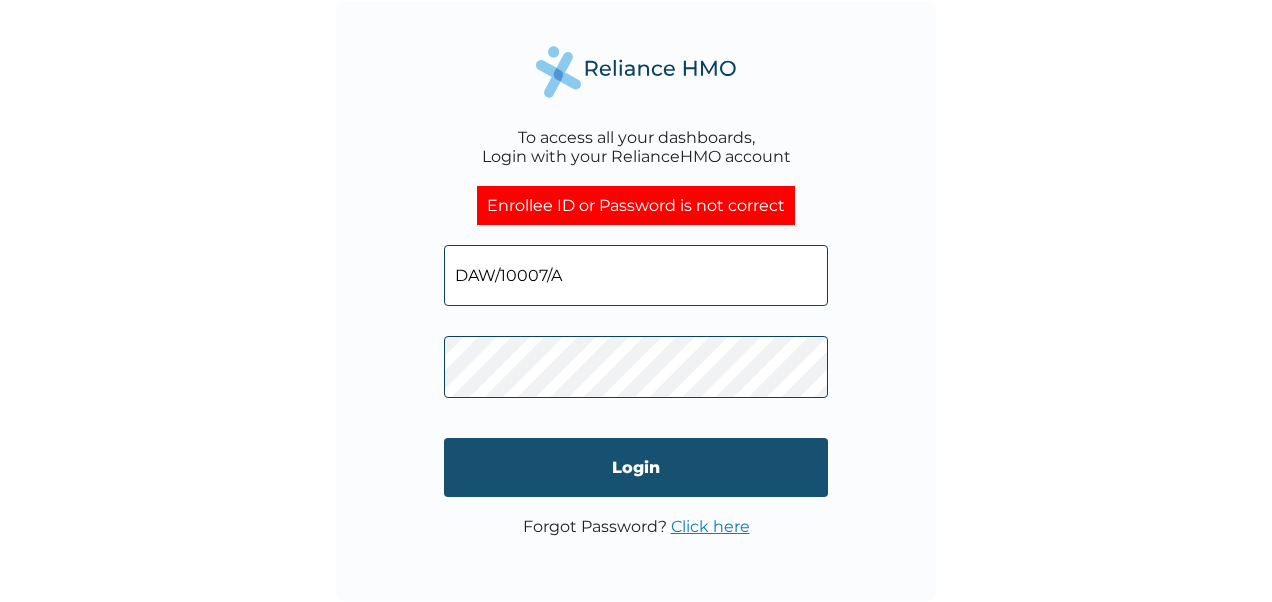click on "Login" at bounding box center (636, 467) 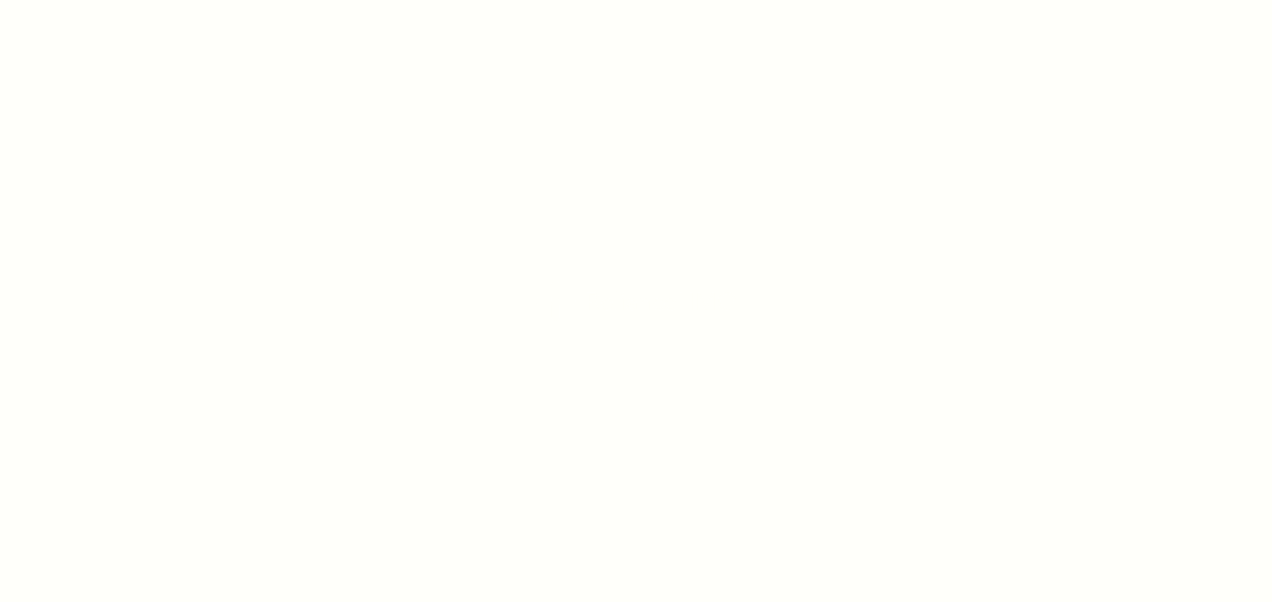 scroll, scrollTop: 0, scrollLeft: 0, axis: both 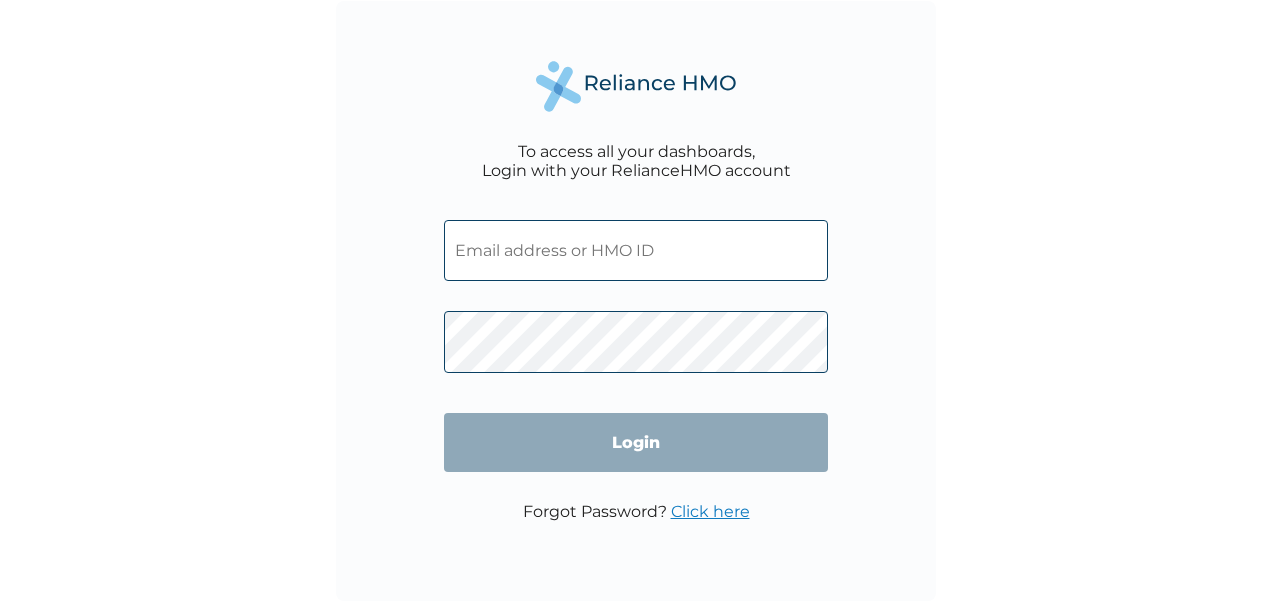 click at bounding box center [636, 250] 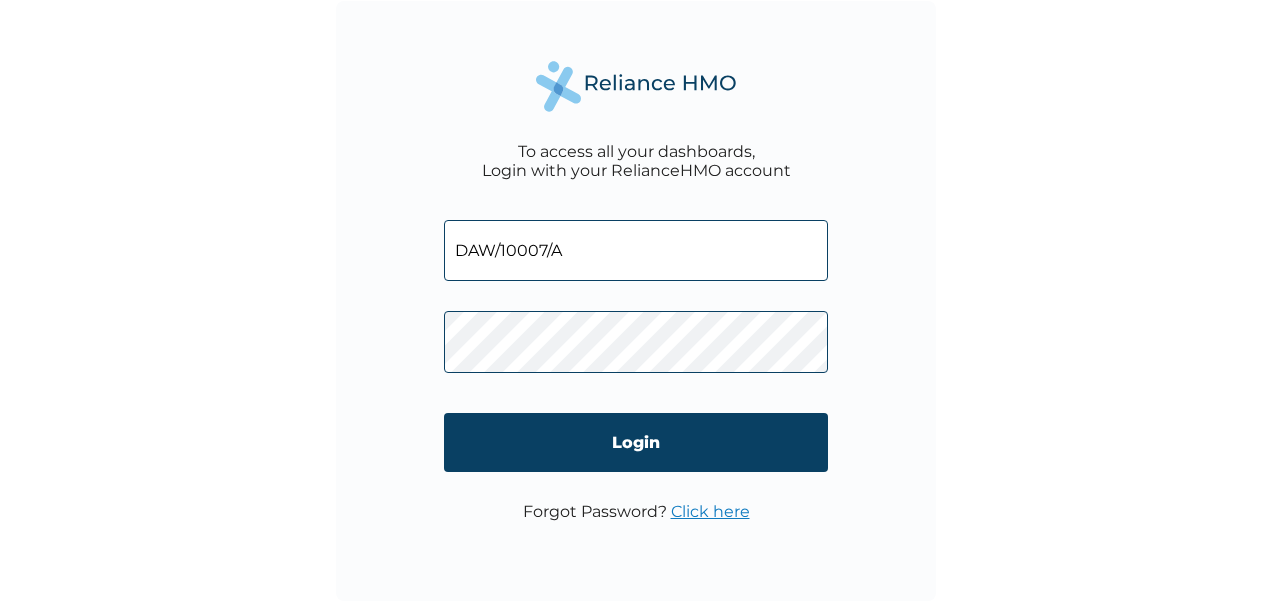 click on "DAW/10007/A" at bounding box center [636, 250] 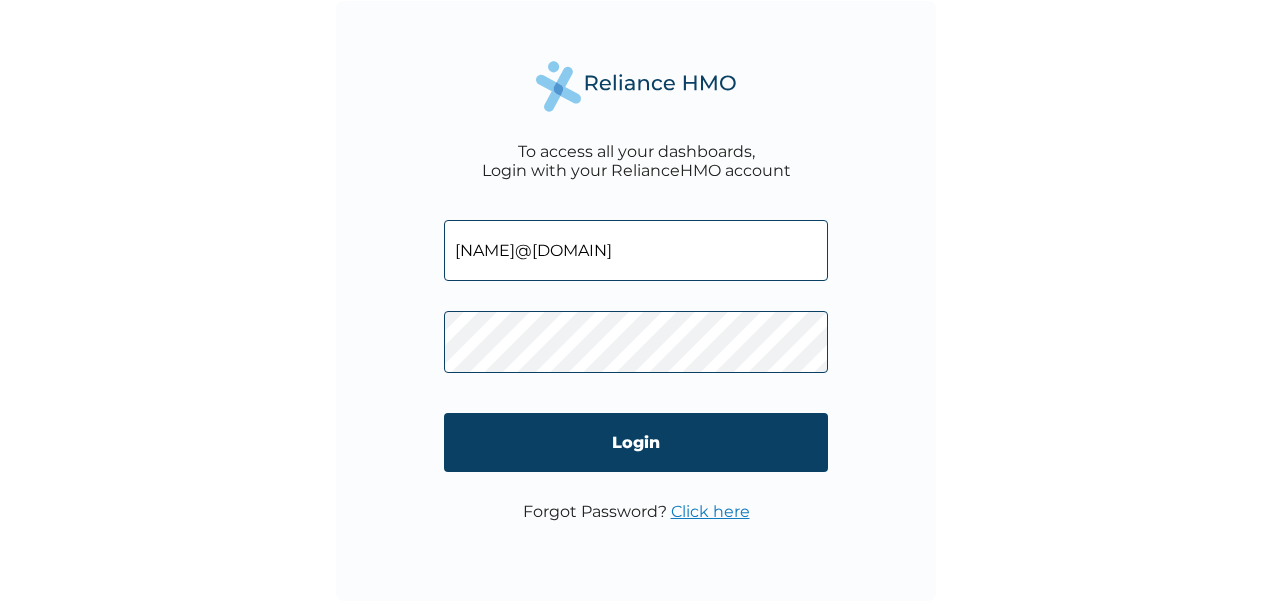 click on "adedayoarowojobe@dentons.com" at bounding box center (636, 250) 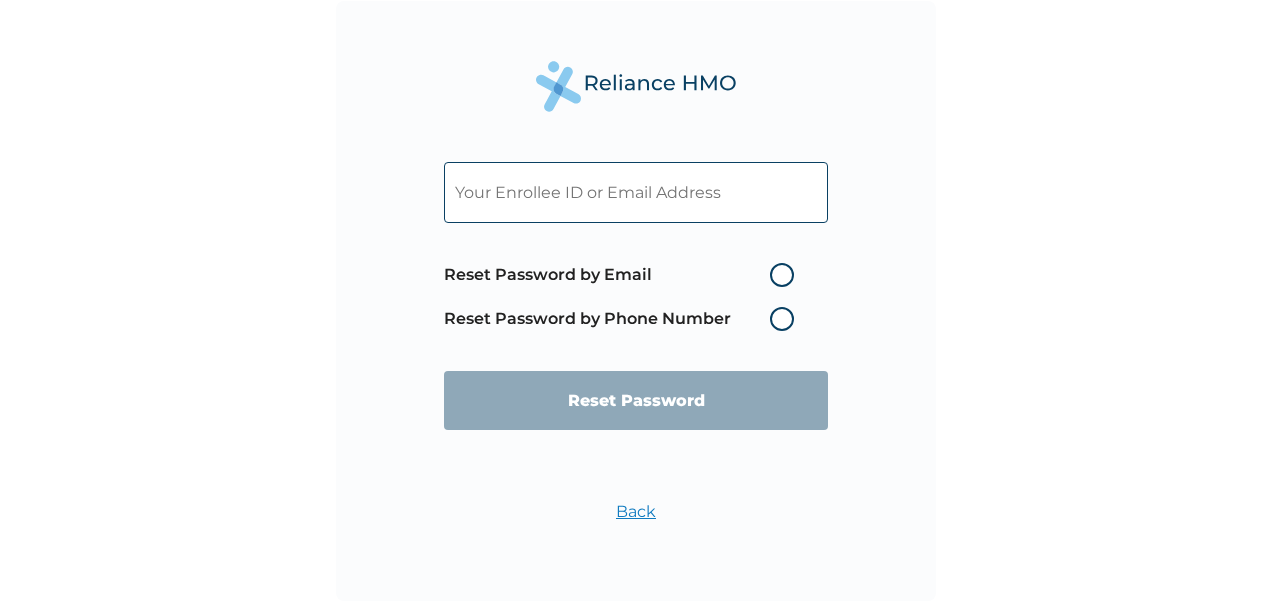 click at bounding box center [636, 192] 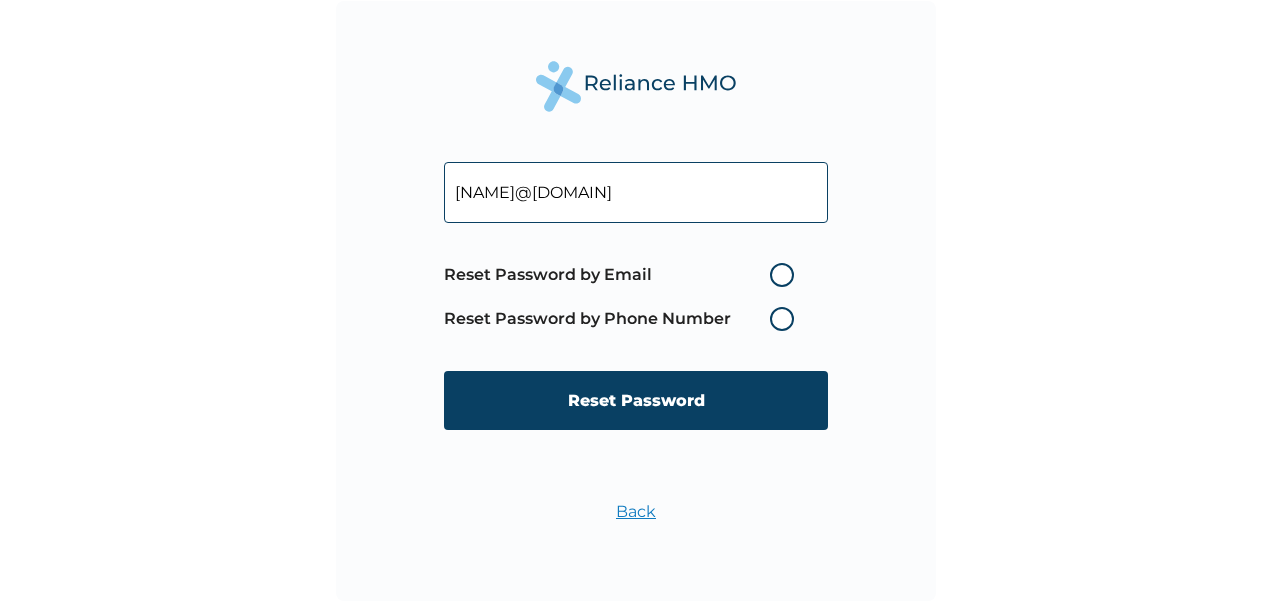 click on "Reset Password by Email" at bounding box center (624, 275) 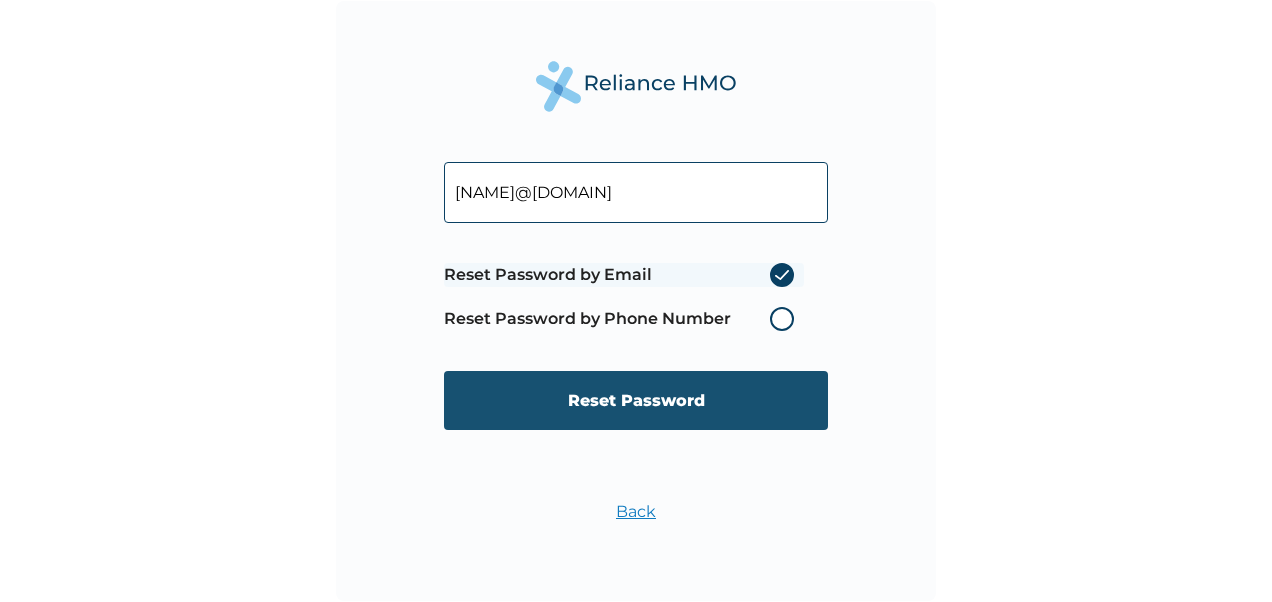 click on "Reset Password" at bounding box center (636, 400) 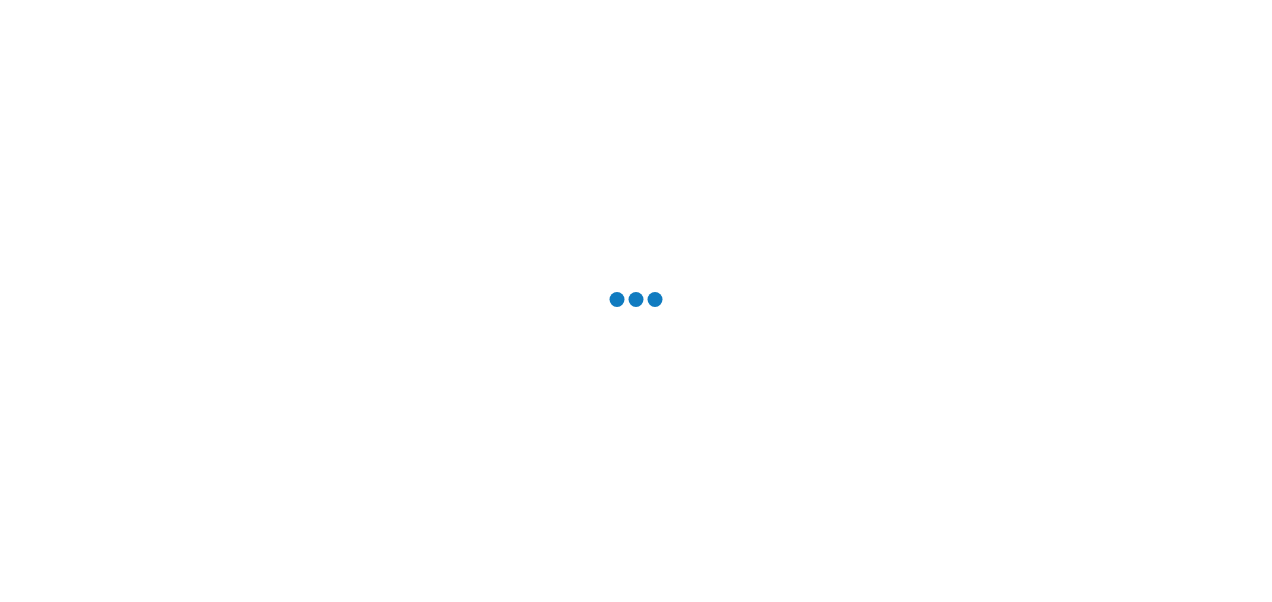 scroll, scrollTop: 0, scrollLeft: 0, axis: both 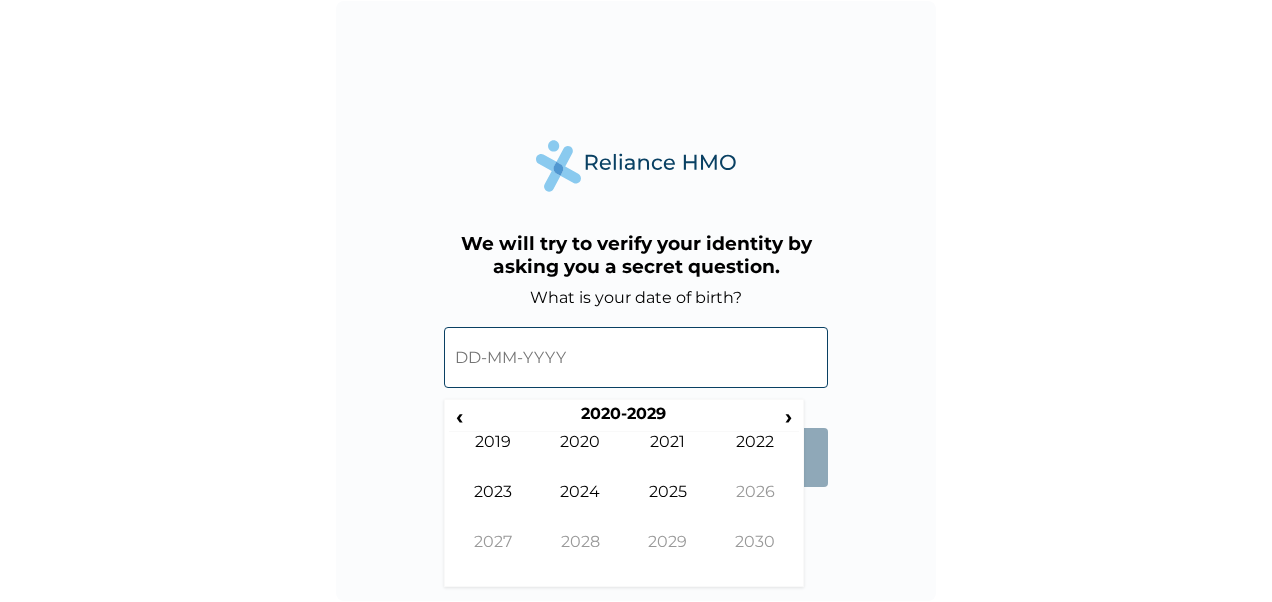 click at bounding box center (636, 357) 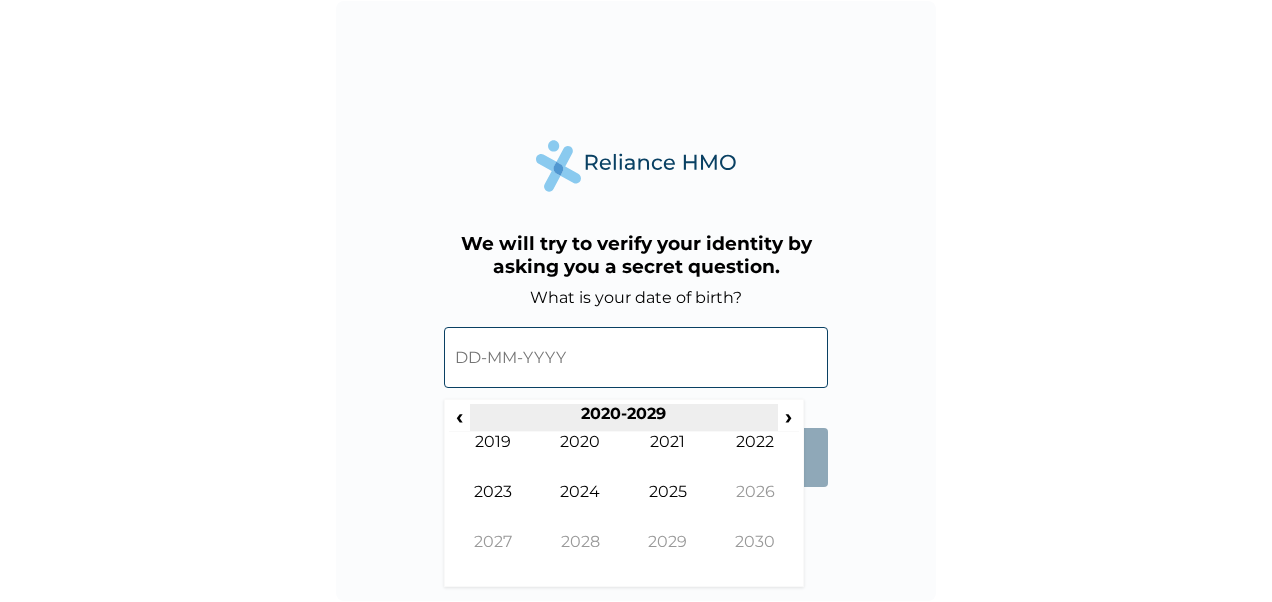 click on "2020-2029" at bounding box center [623, 418] 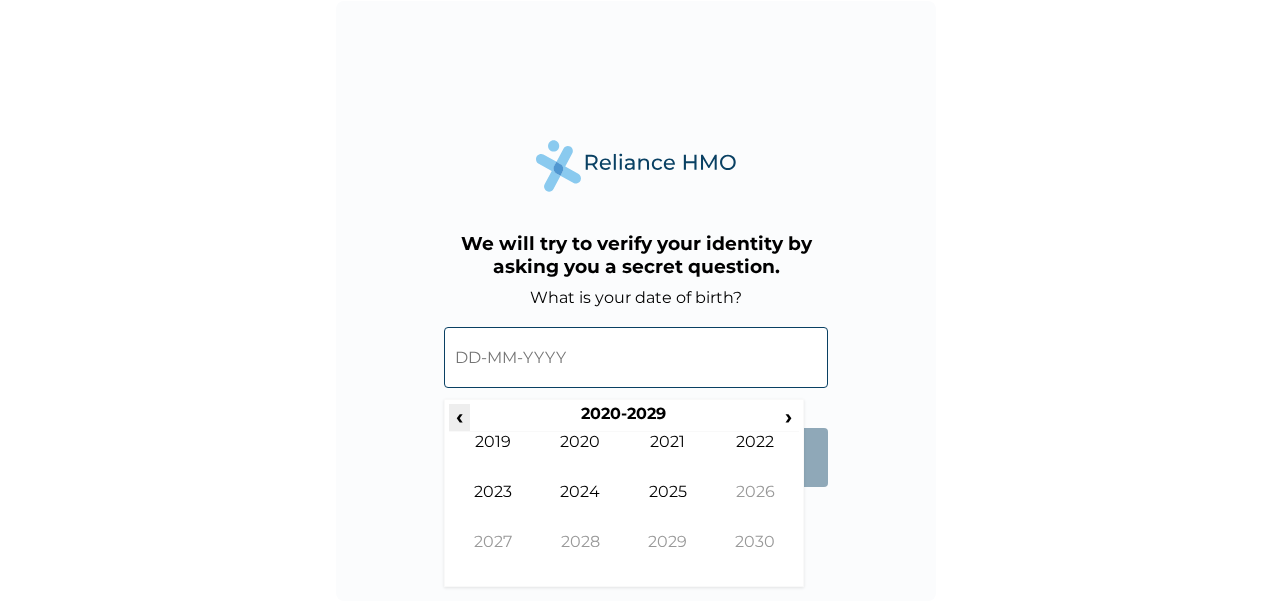 click on "‹" at bounding box center (459, 416) 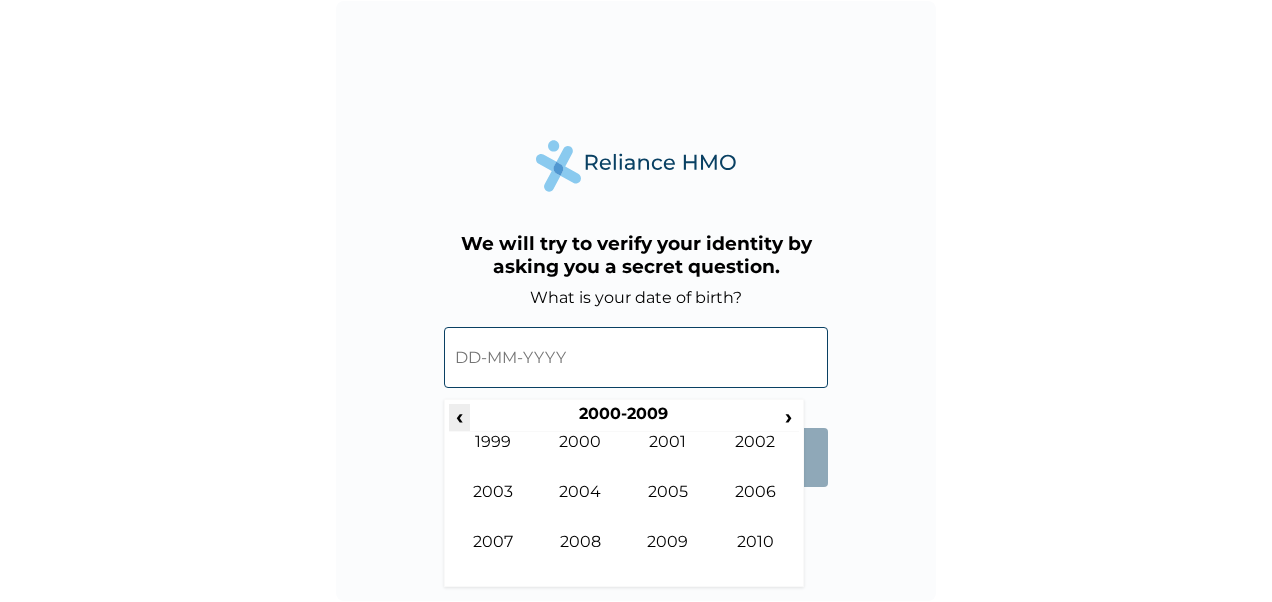 click on "‹" at bounding box center (459, 416) 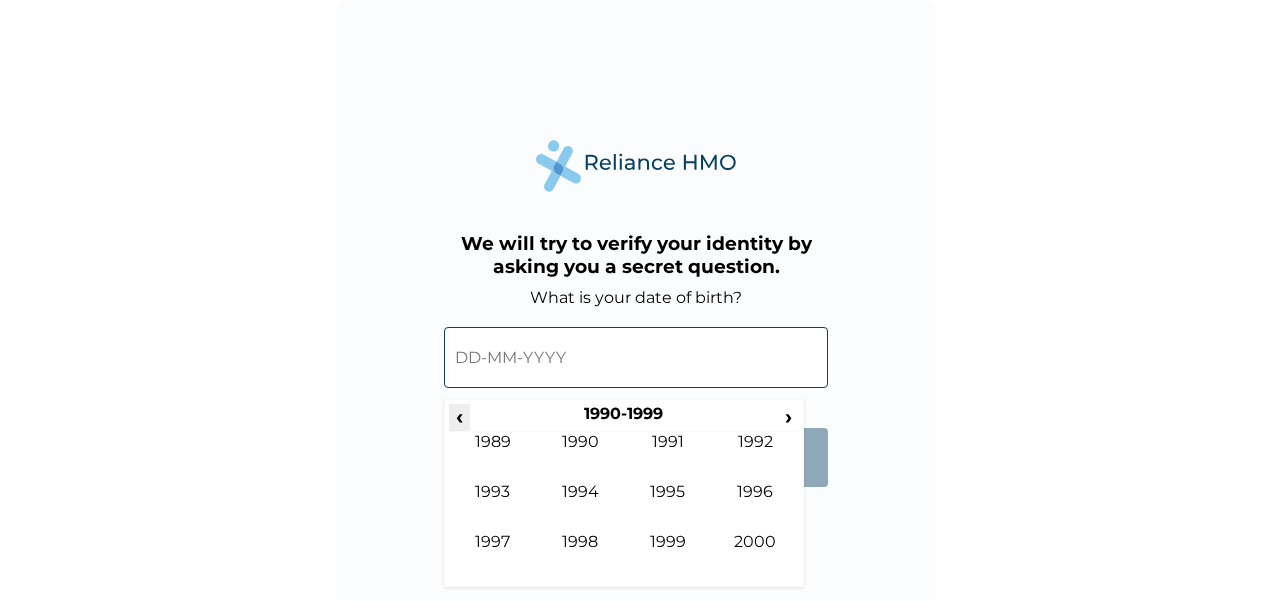 click on "‹" at bounding box center (459, 416) 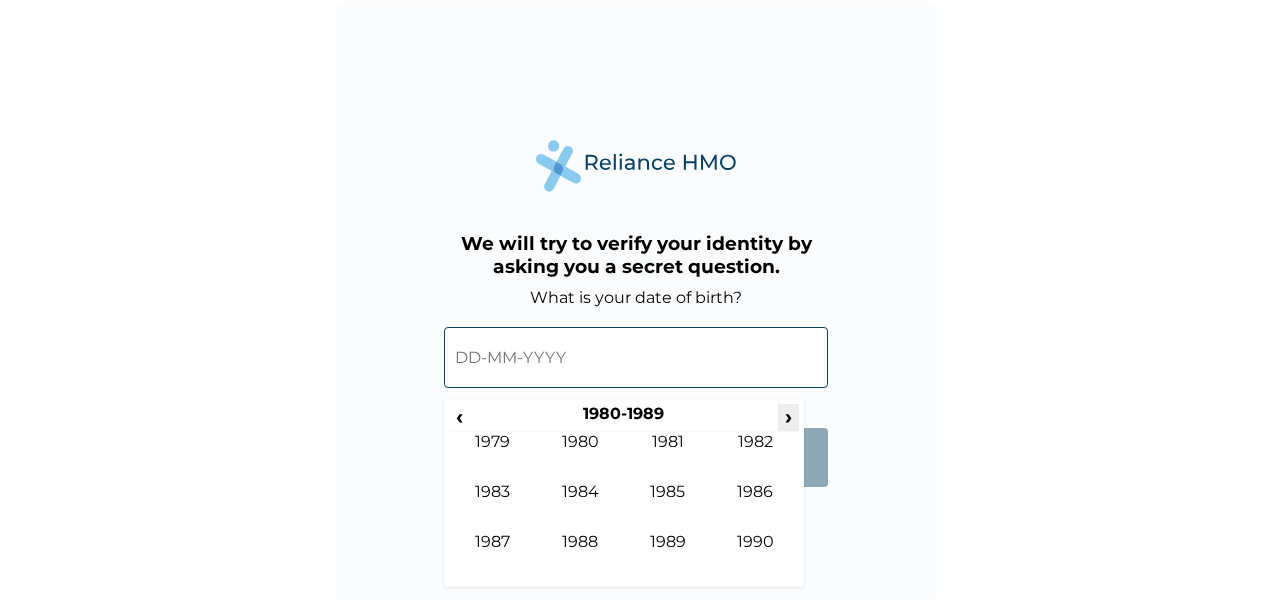 click on "›" at bounding box center [789, 416] 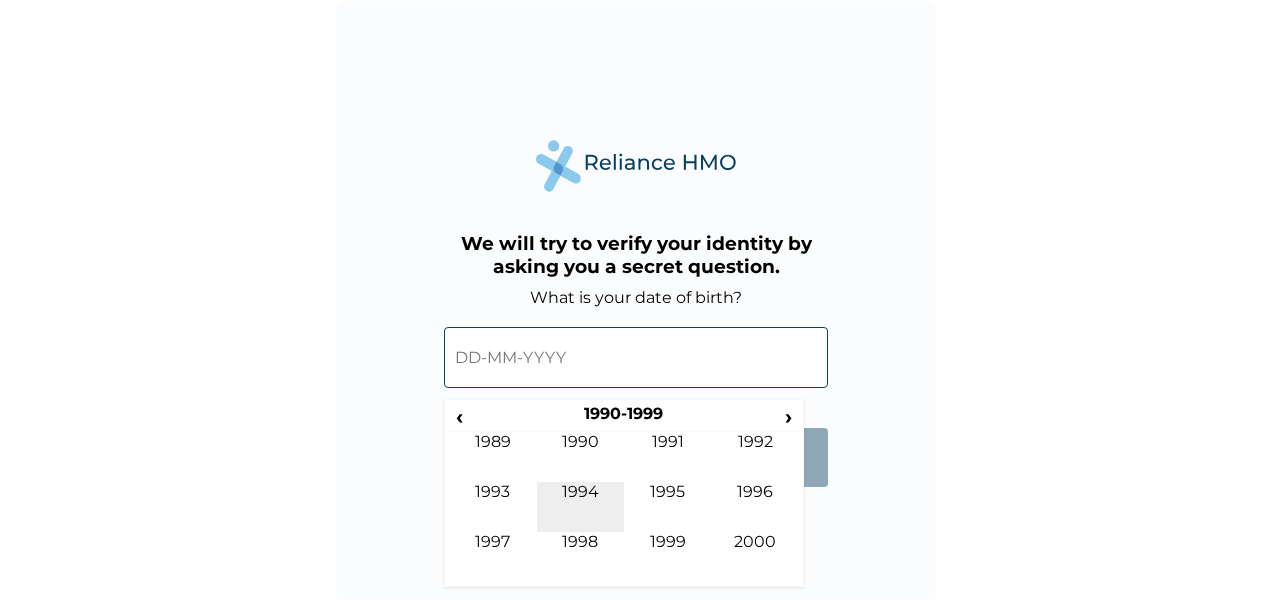 click on "1994" at bounding box center [581, 507] 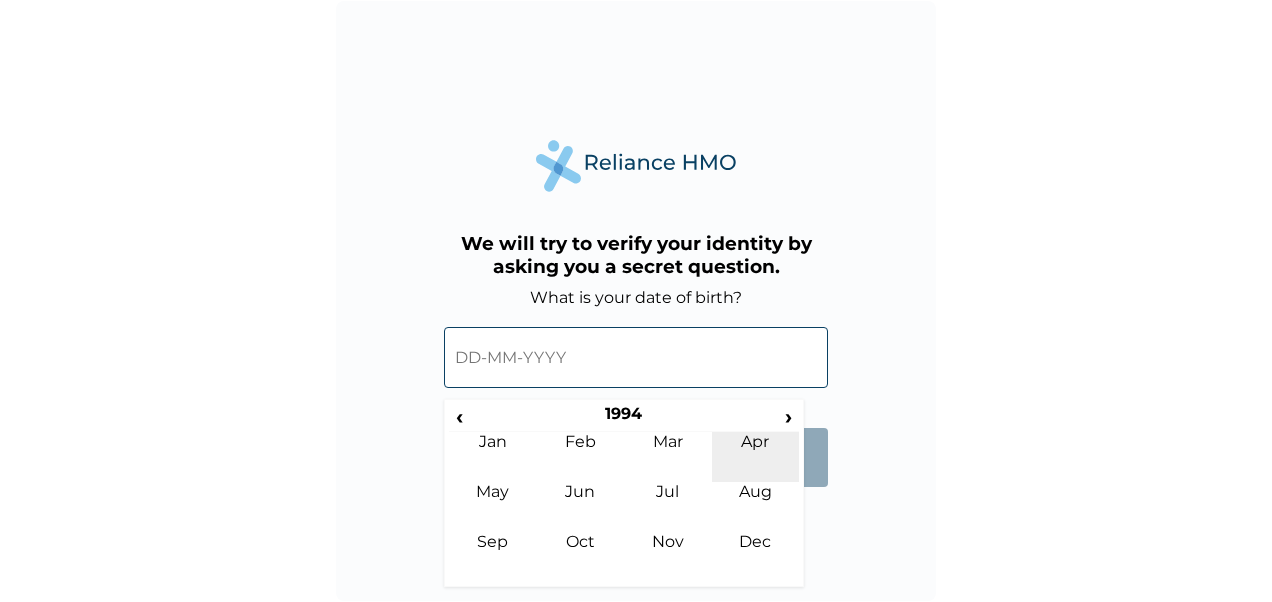 click on "Apr" at bounding box center (756, 457) 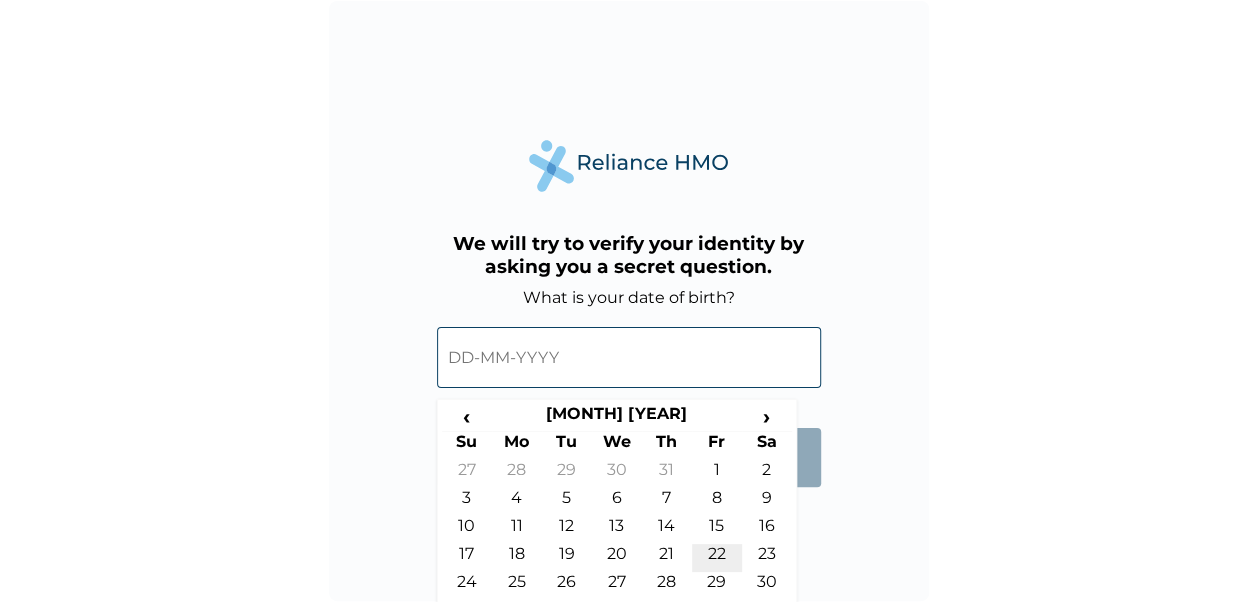 click on "22" at bounding box center (717, 558) 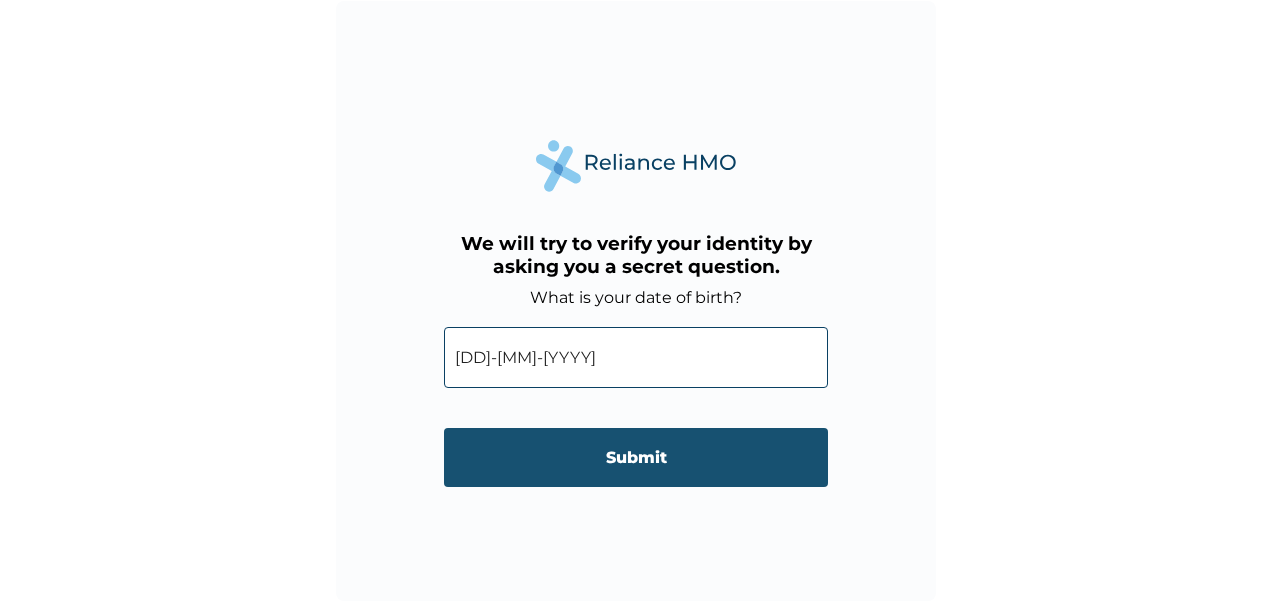 click on "Submit" at bounding box center (636, 457) 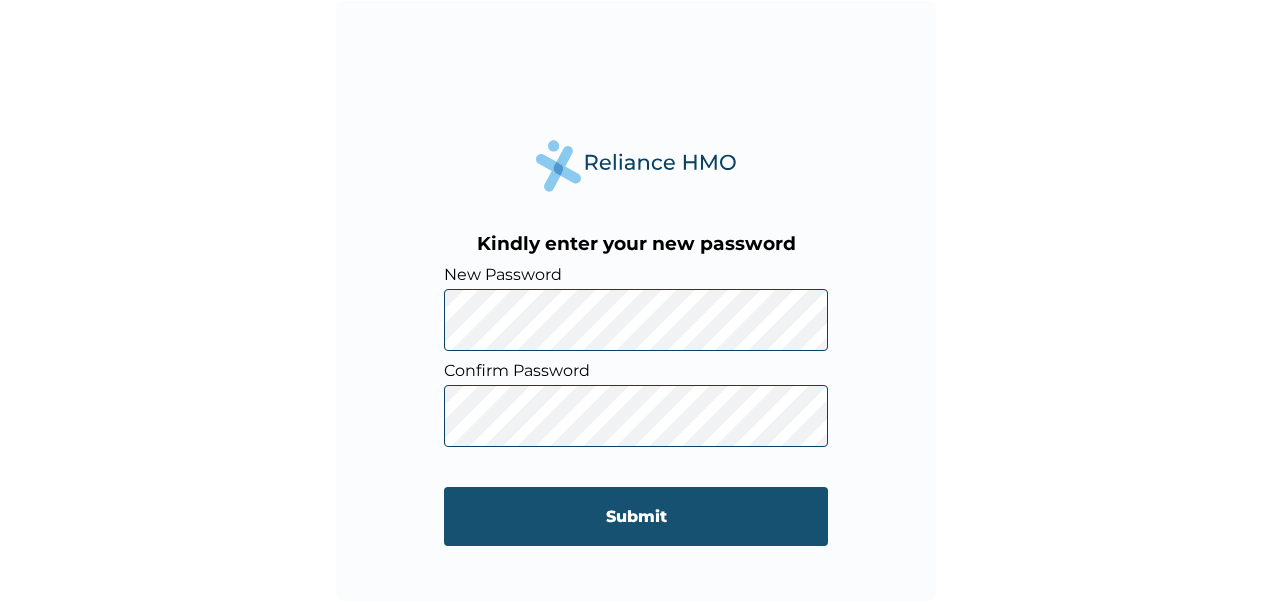 click on "Submit" at bounding box center (636, 516) 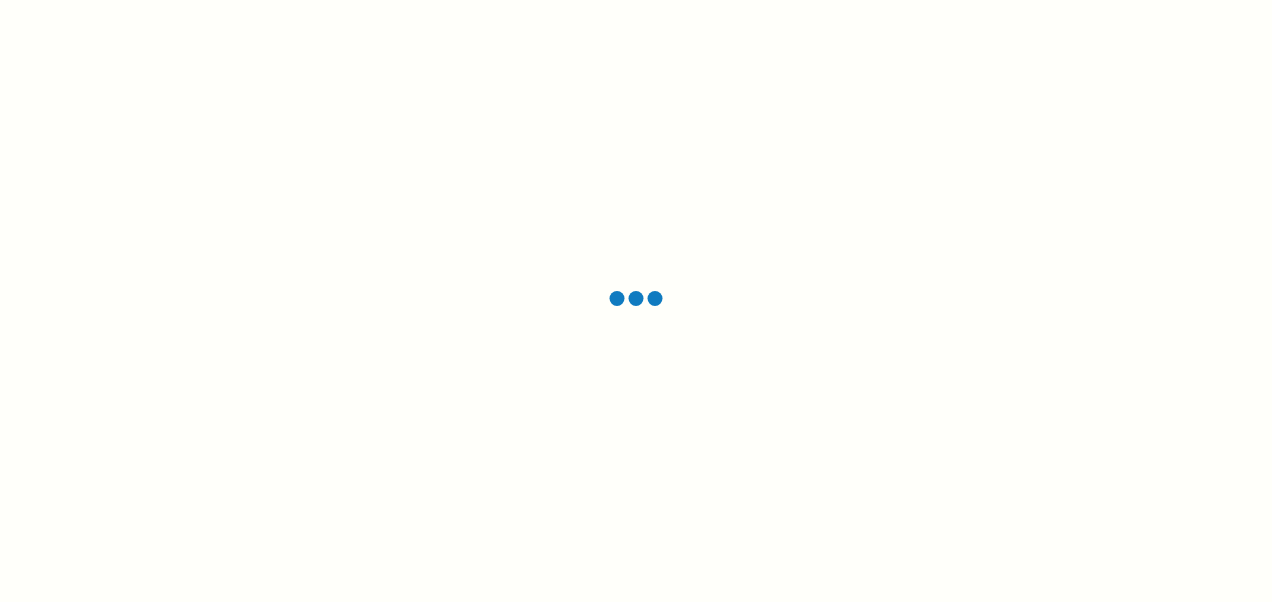 scroll, scrollTop: 0, scrollLeft: 0, axis: both 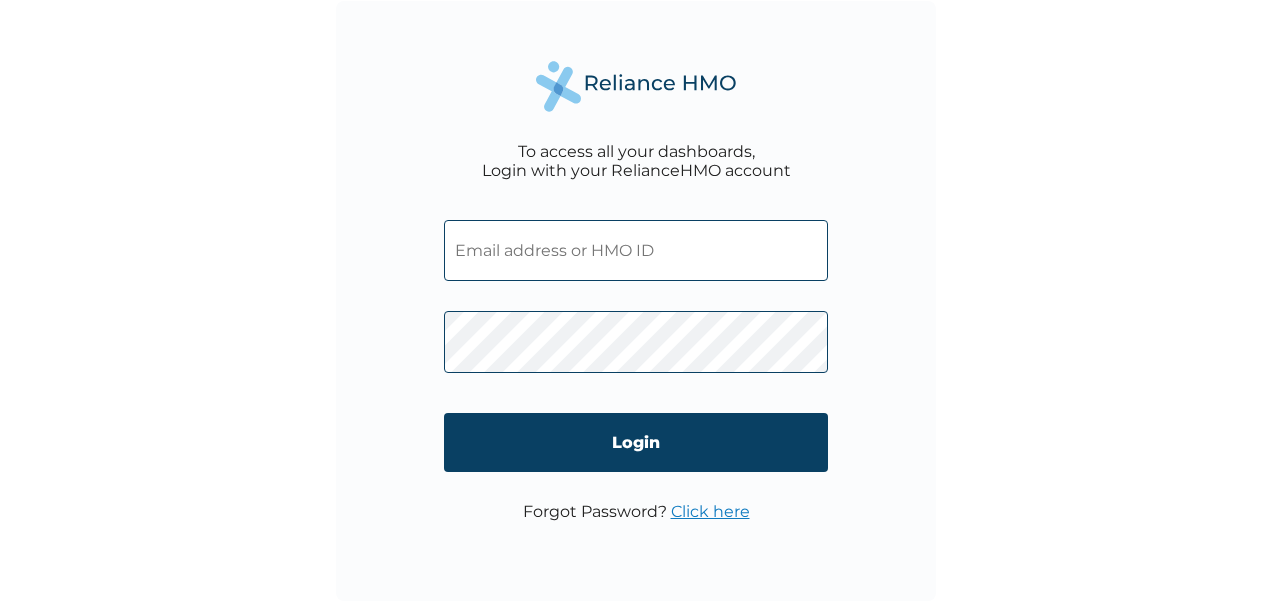 click at bounding box center (636, 250) 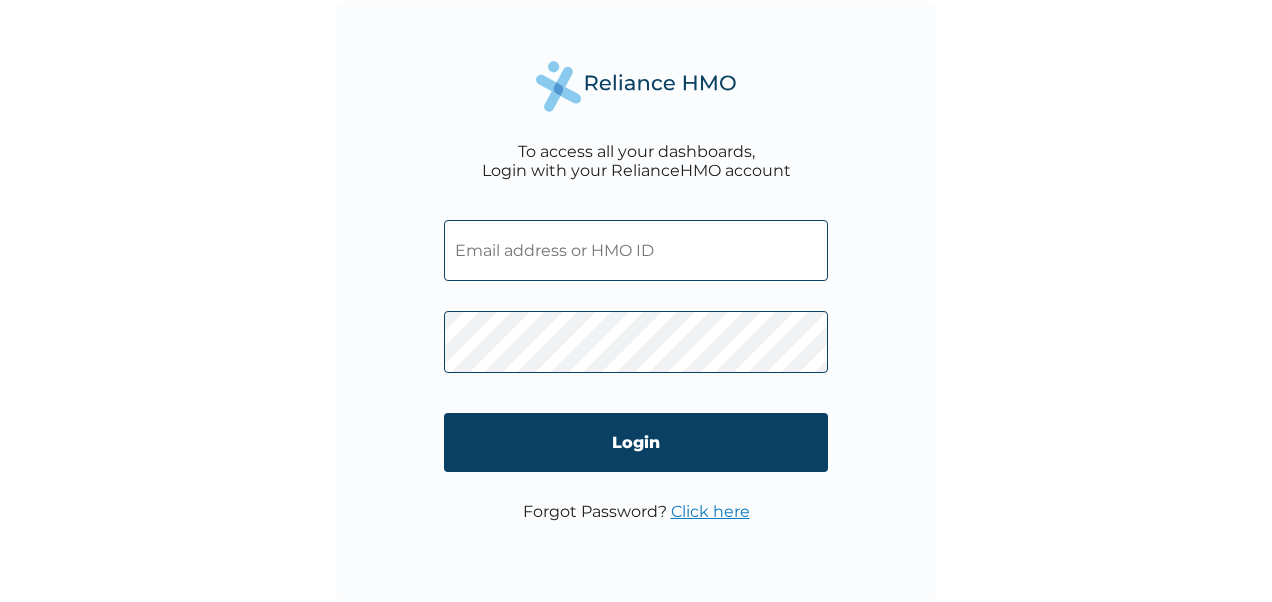 click at bounding box center [636, 250] 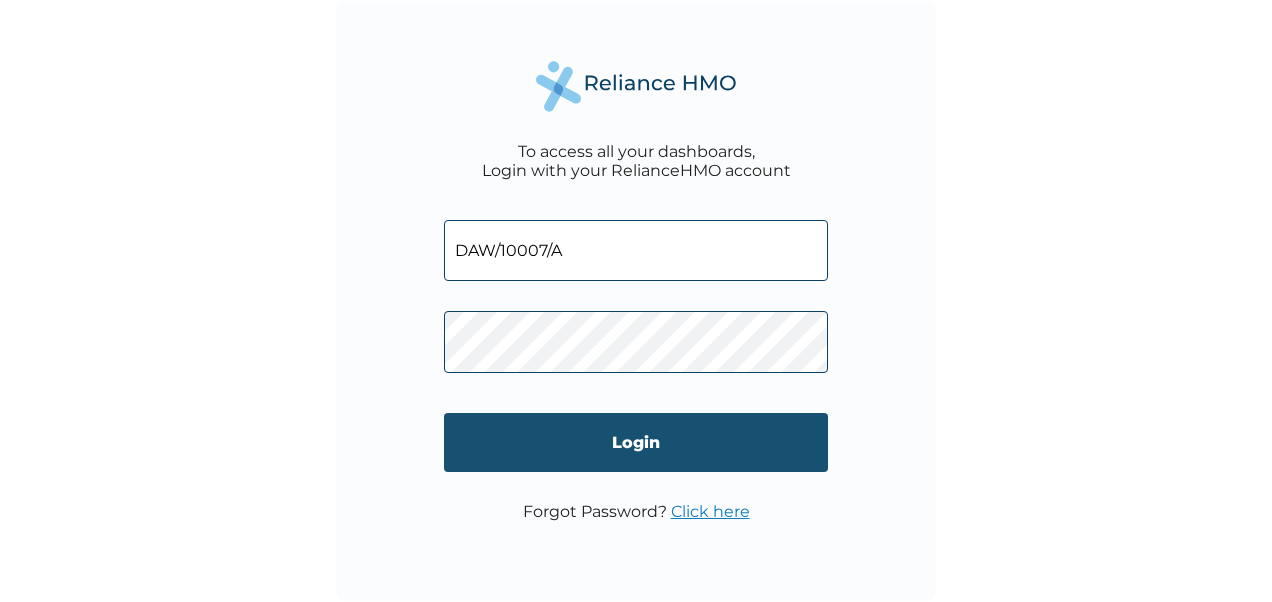 type on "DAW/10007/A" 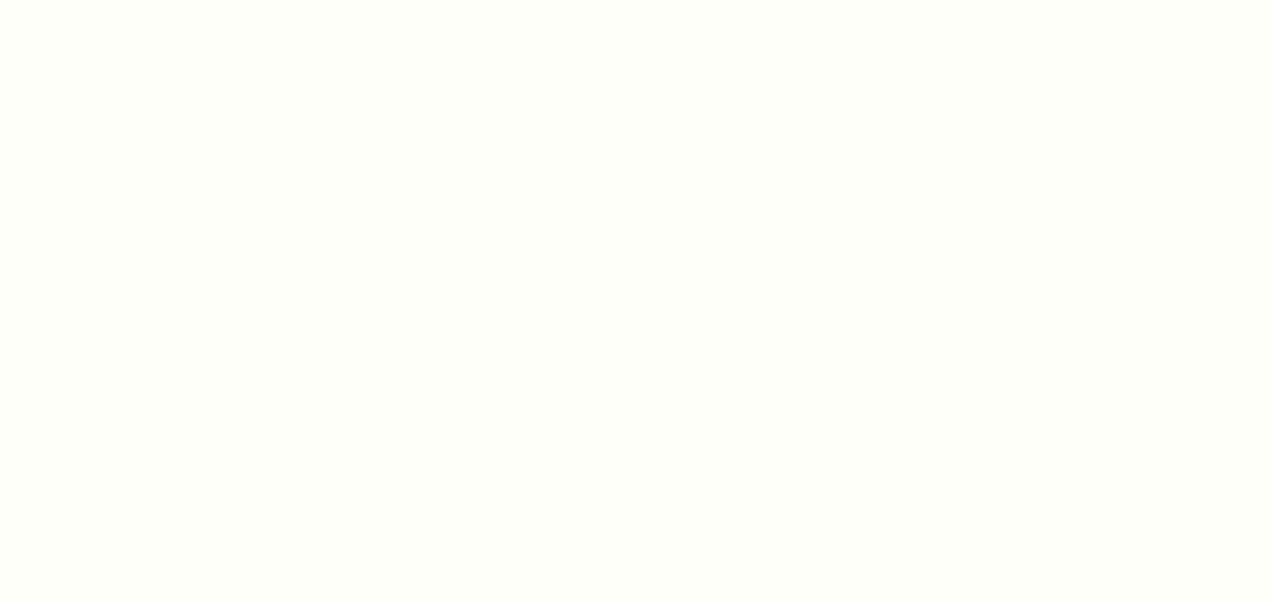 scroll, scrollTop: 0, scrollLeft: 0, axis: both 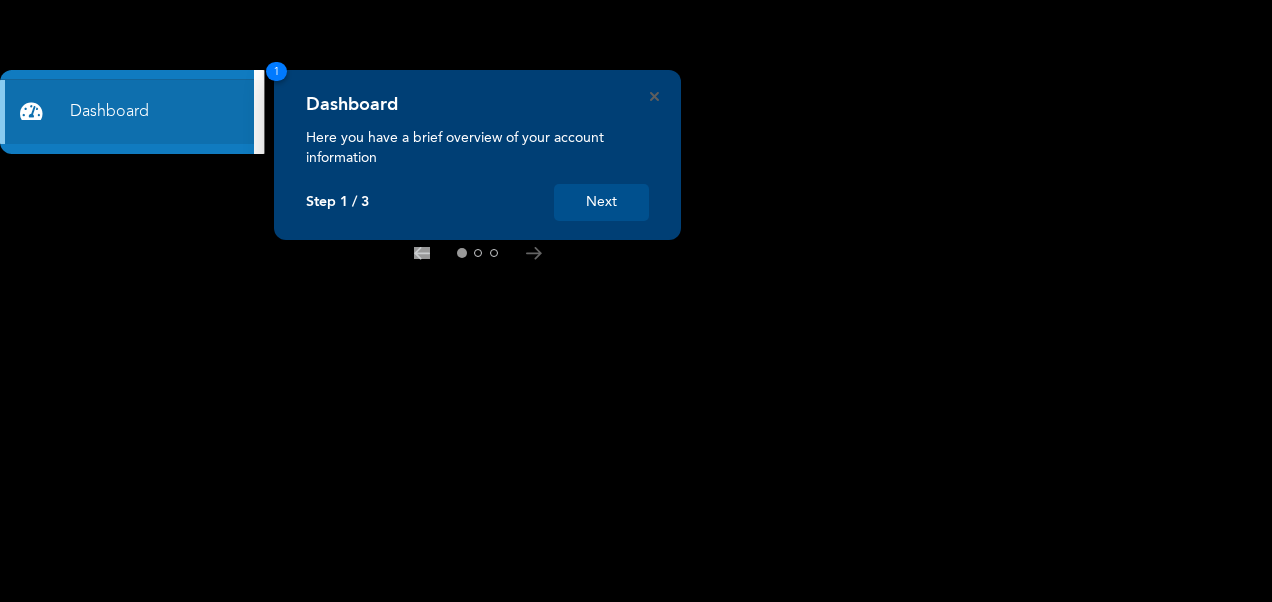 click on "Next" at bounding box center (601, 202) 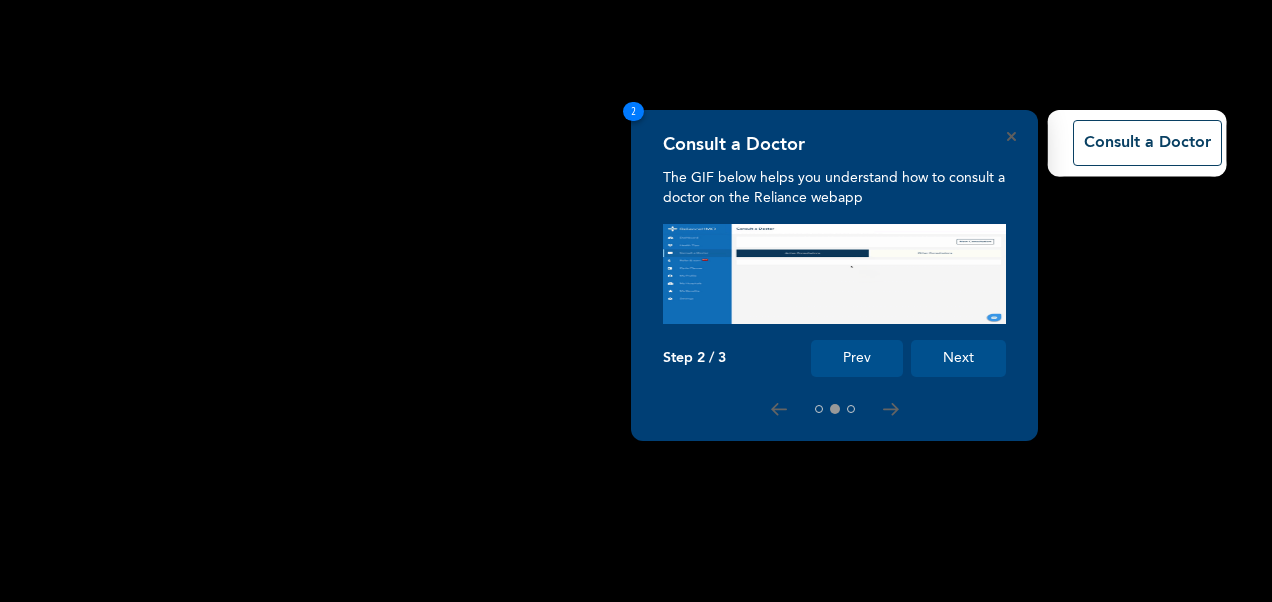 click on "Next" at bounding box center [958, 358] 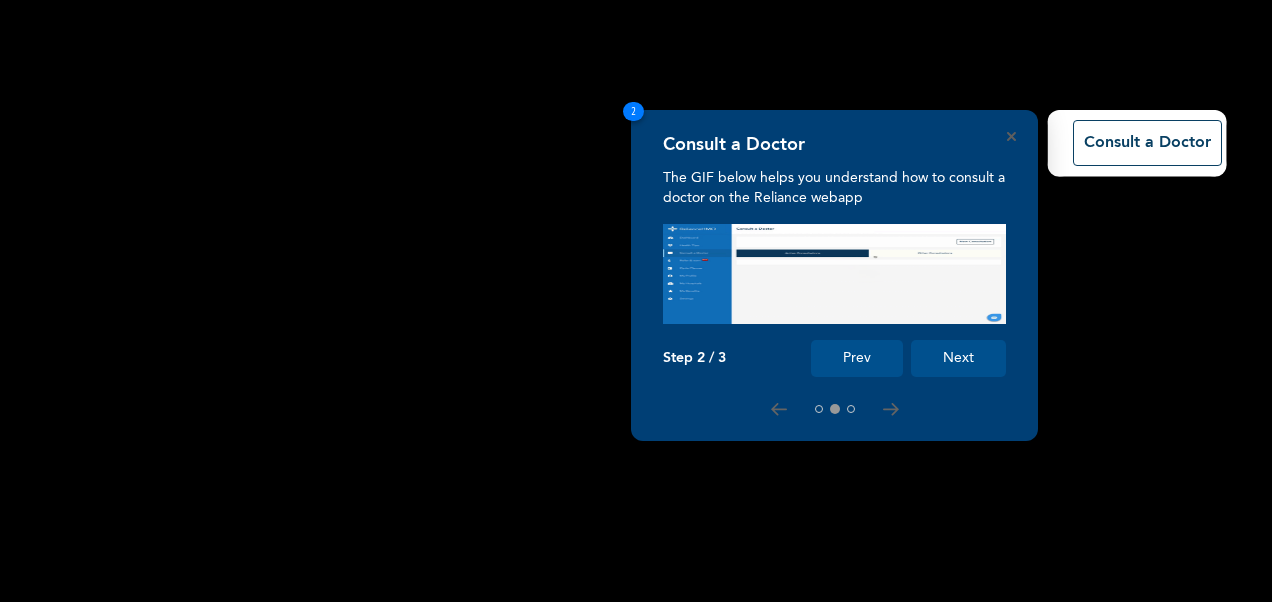 scroll, scrollTop: 172, scrollLeft: 0, axis: vertical 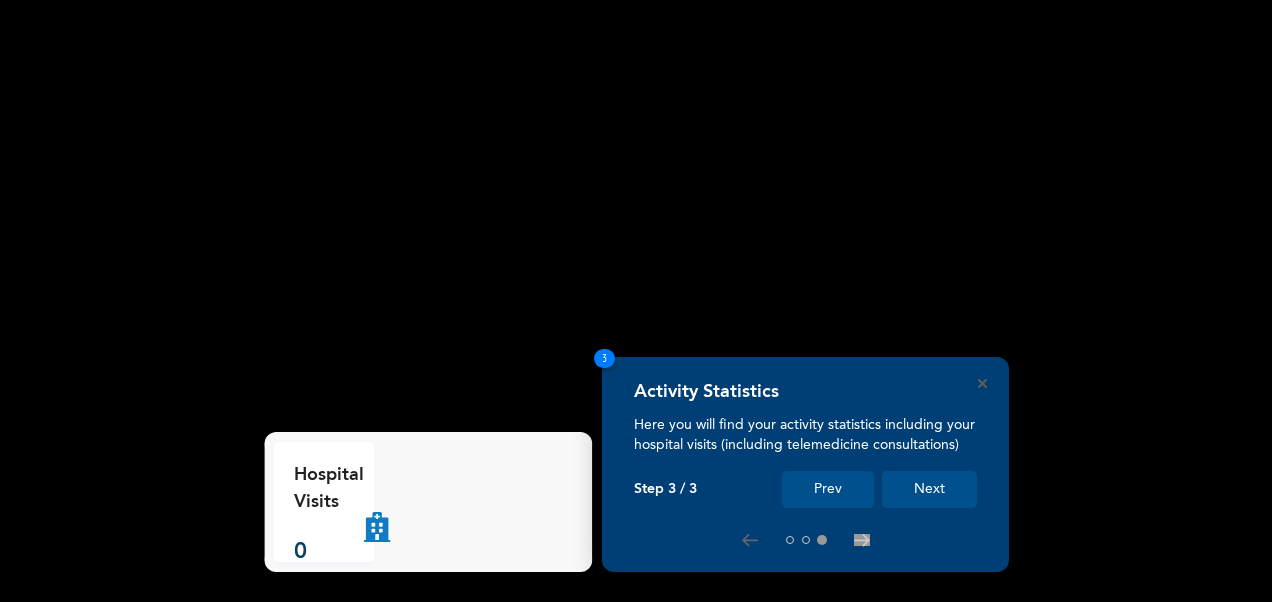 click on "Next" at bounding box center [929, 489] 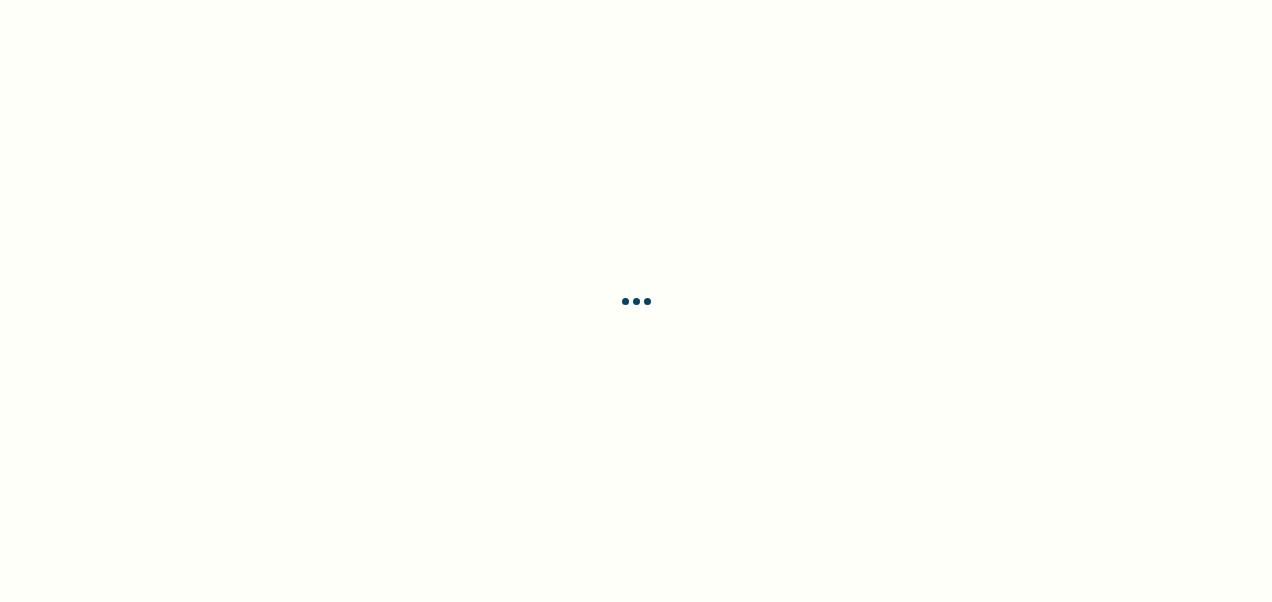 scroll, scrollTop: 0, scrollLeft: 0, axis: both 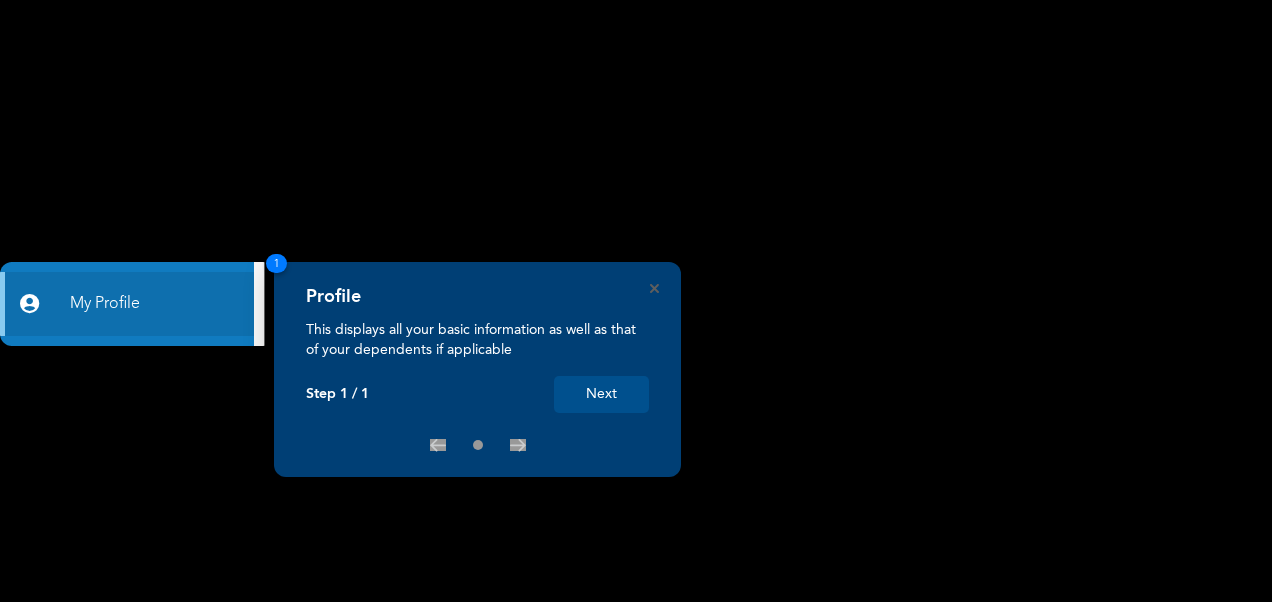 click 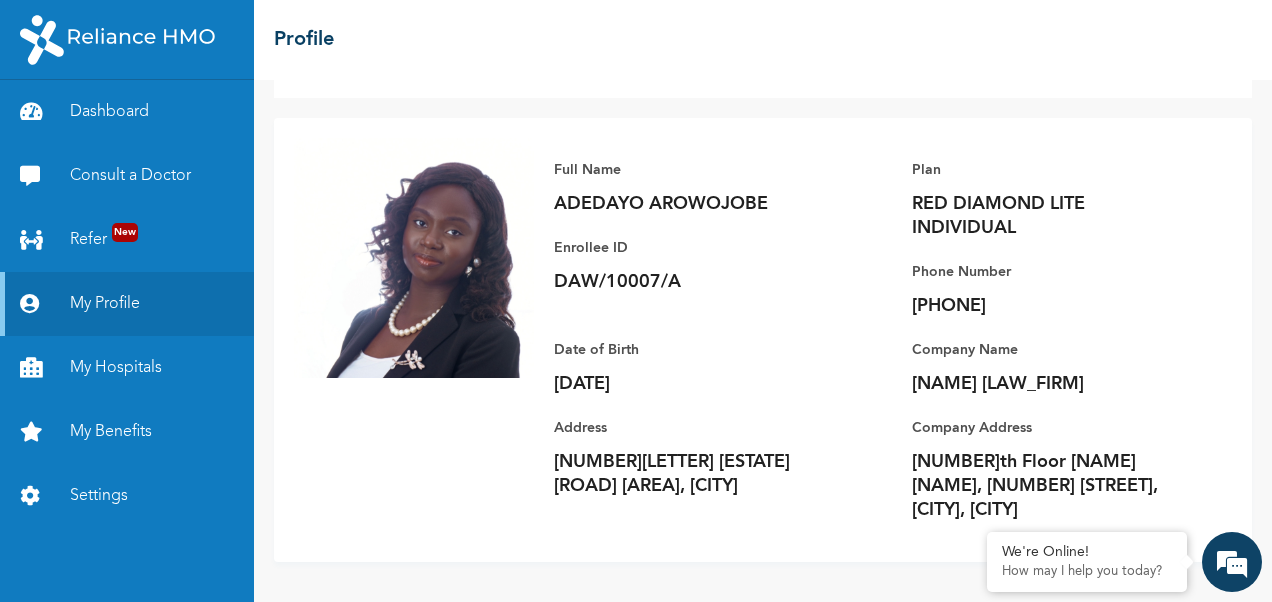 scroll, scrollTop: 110, scrollLeft: 0, axis: vertical 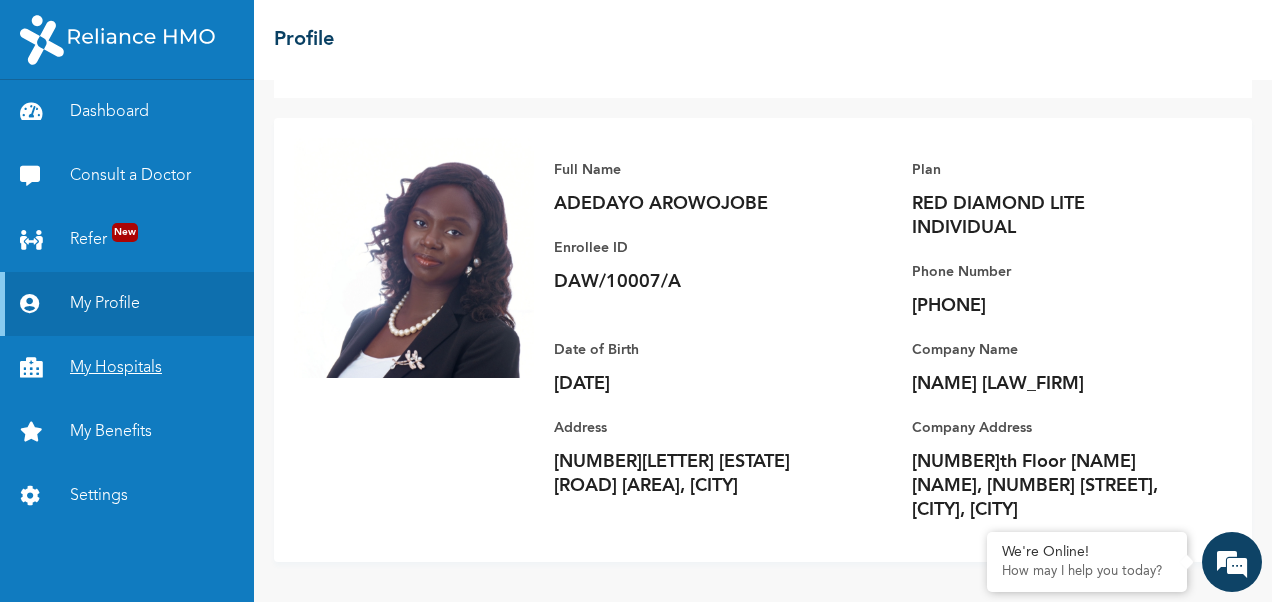 click on "My Hospitals" at bounding box center [127, 368] 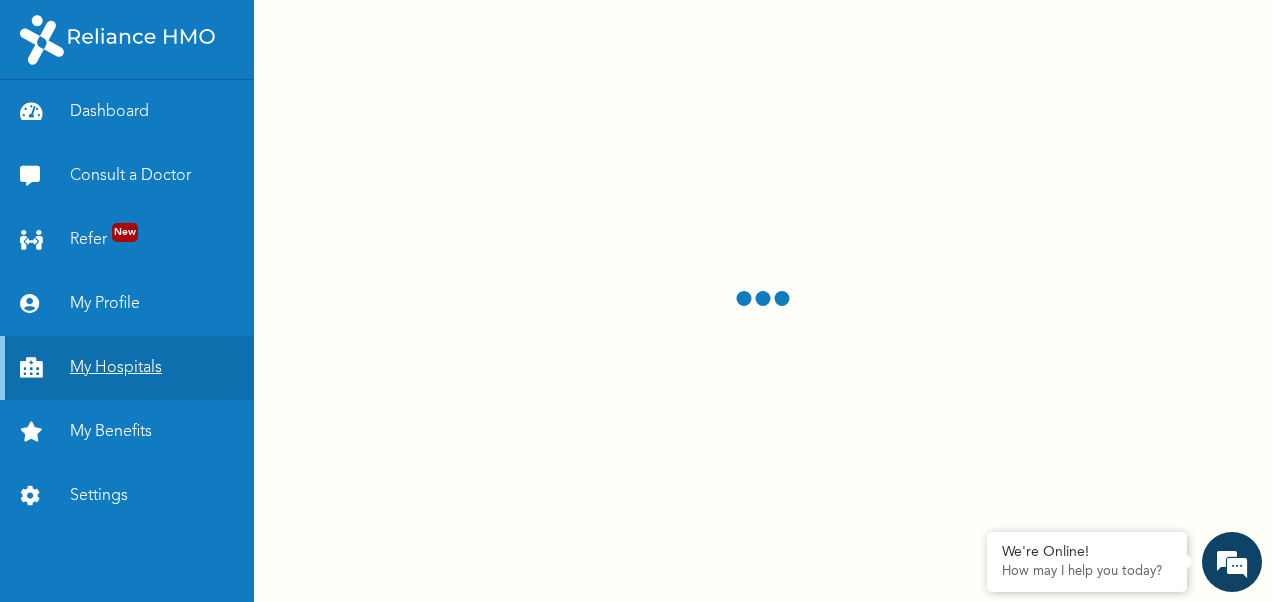 scroll, scrollTop: 0, scrollLeft: 0, axis: both 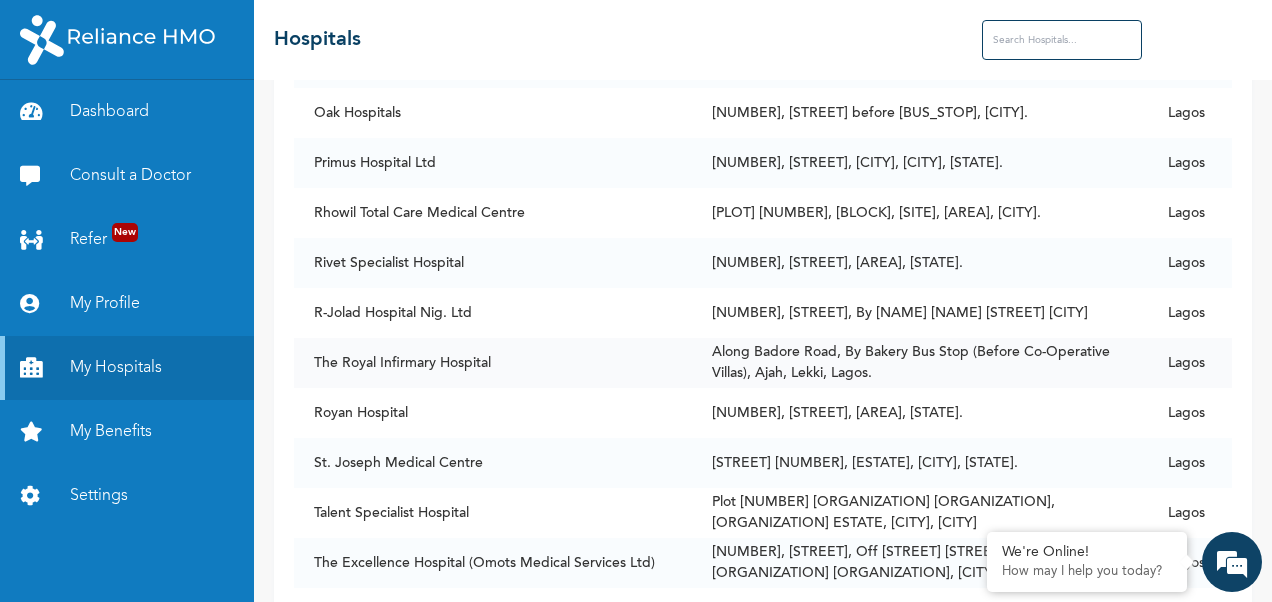 click on "The Royal Infirmary Hospital" at bounding box center (493, 363) 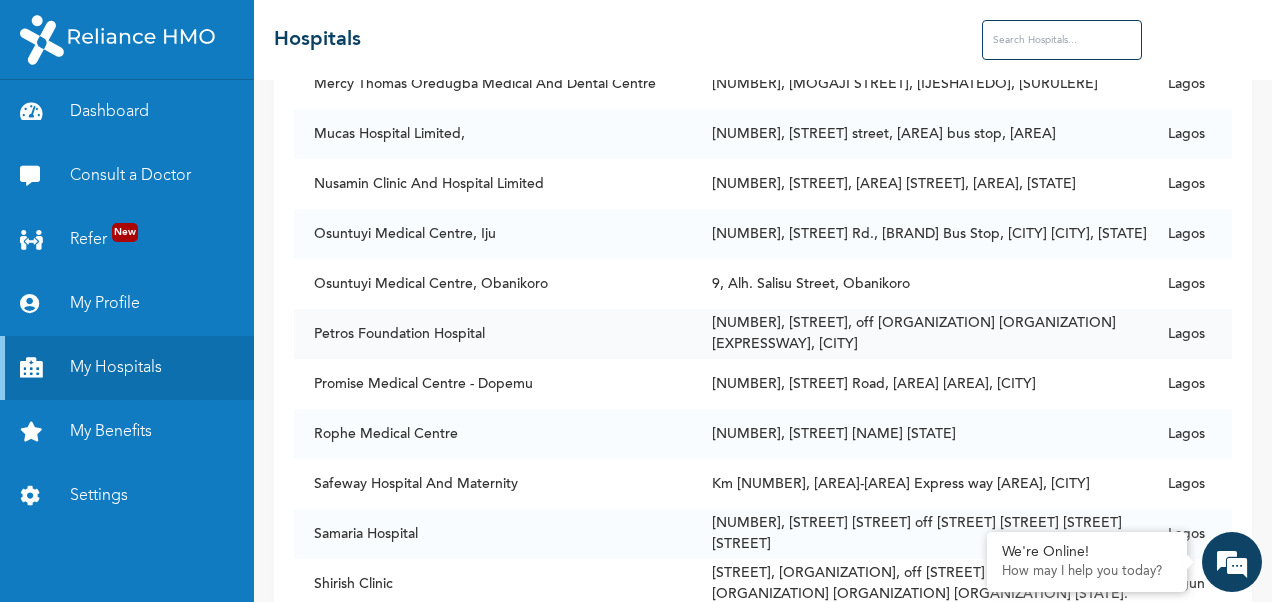 scroll, scrollTop: 4935, scrollLeft: 0, axis: vertical 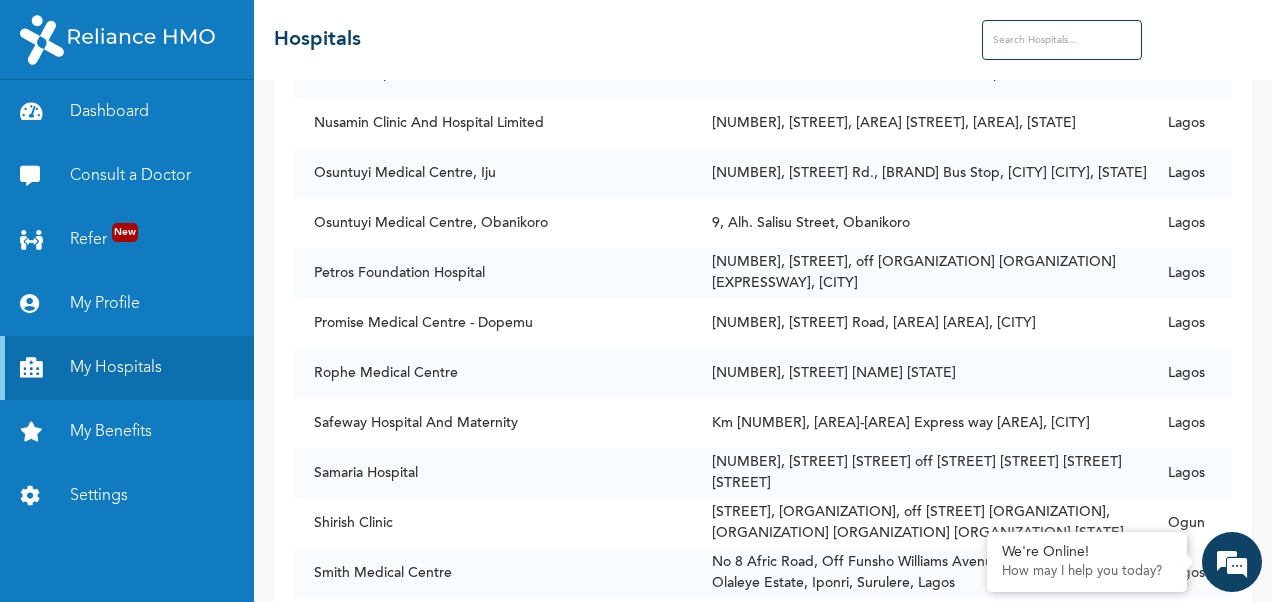 click at bounding box center (1062, 40) 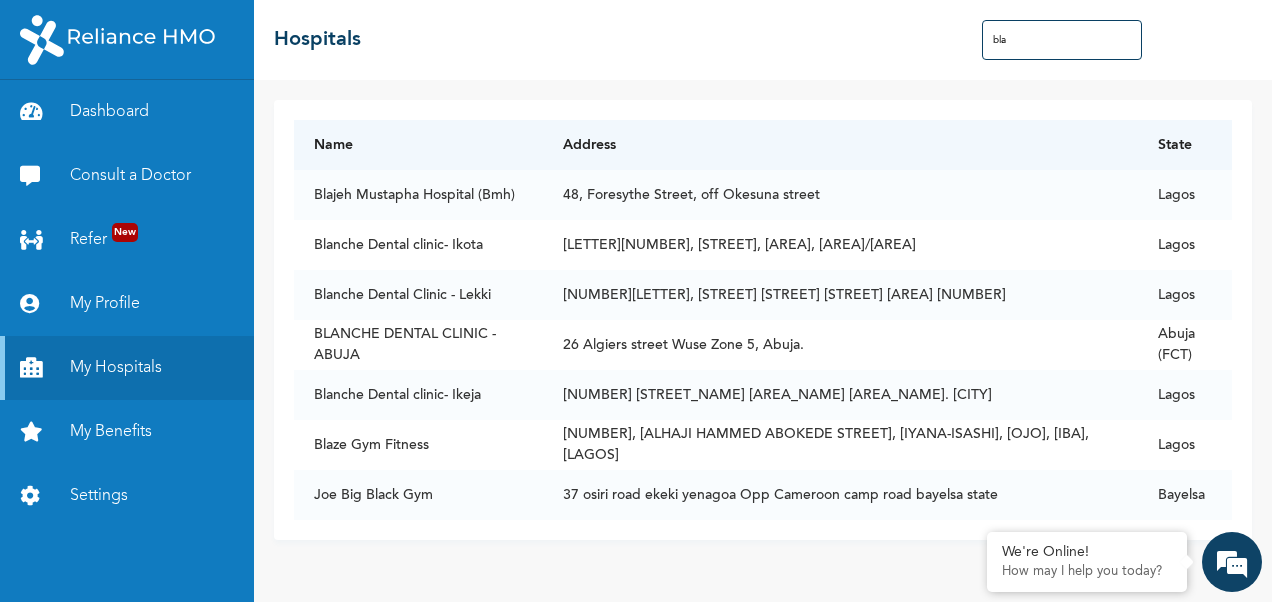scroll, scrollTop: 0, scrollLeft: 0, axis: both 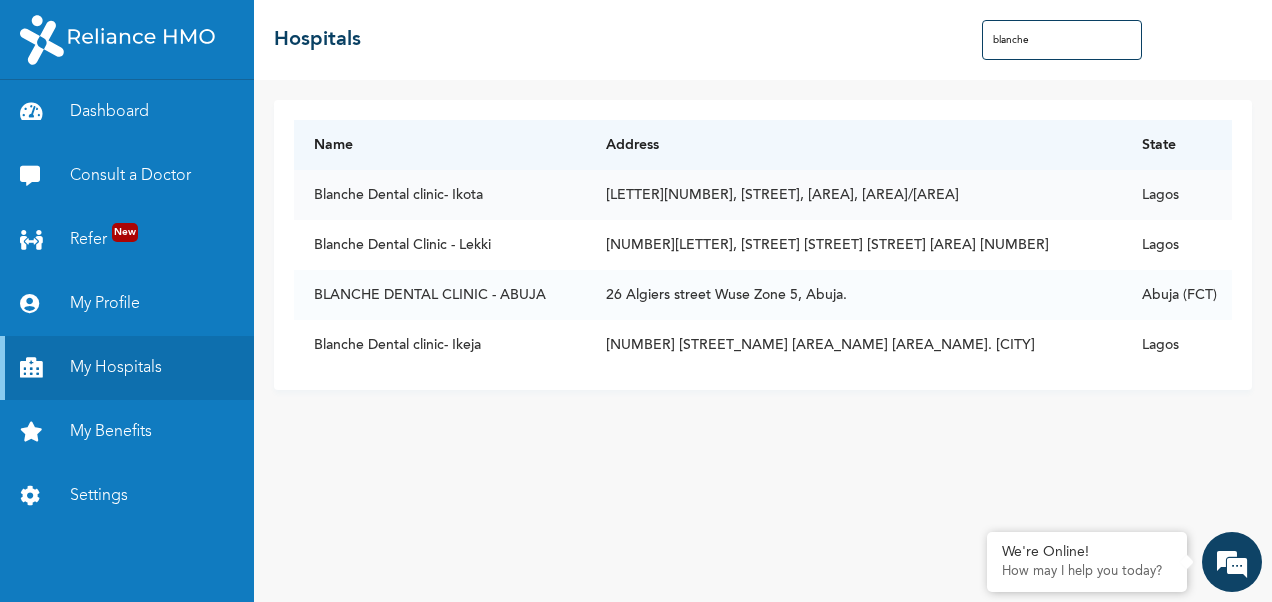 type on "blanche" 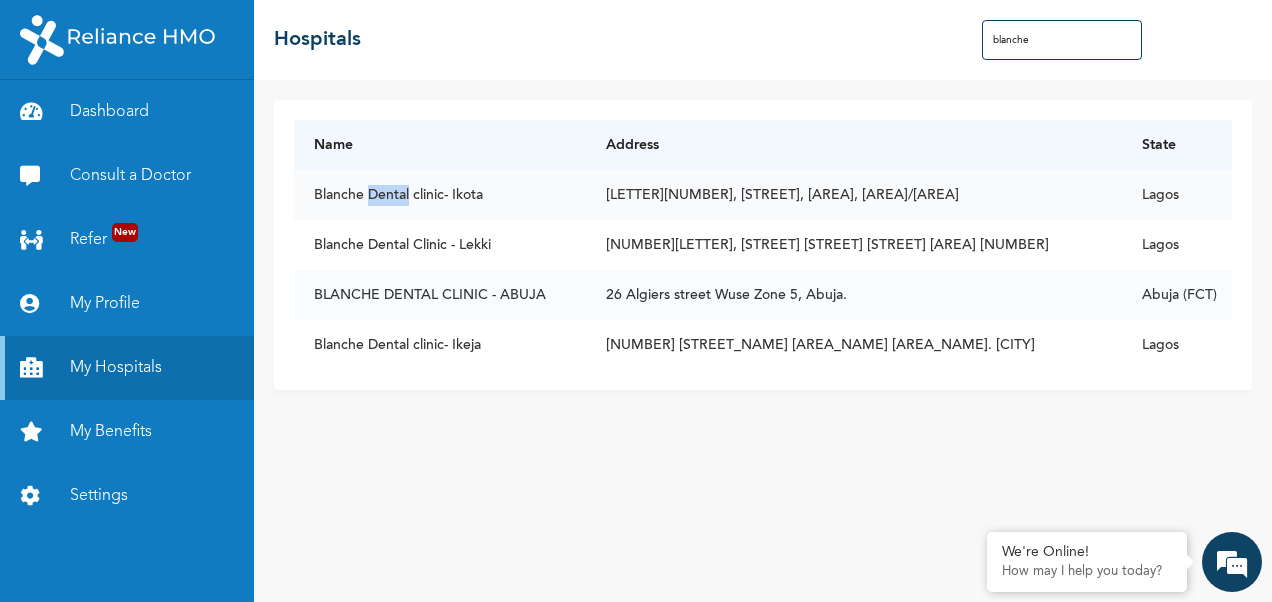 click on "Blanche Dental clinic- Ikota" at bounding box center [440, 195] 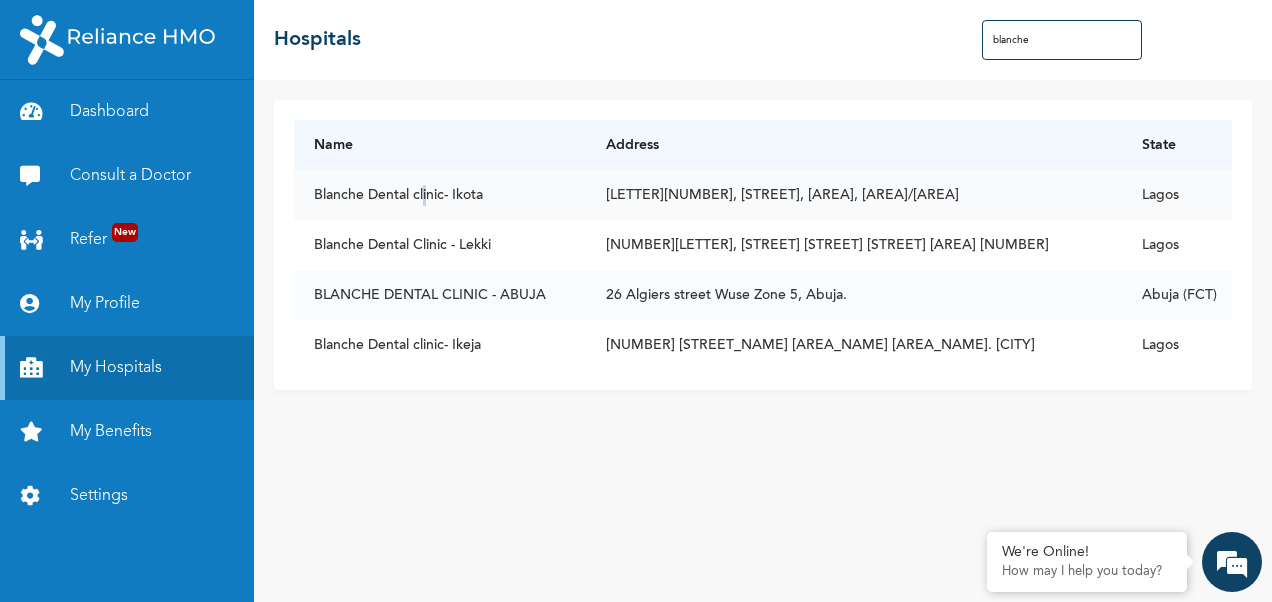 drag, startPoint x: 401, startPoint y: 200, endPoint x: 425, endPoint y: 196, distance: 24.33105 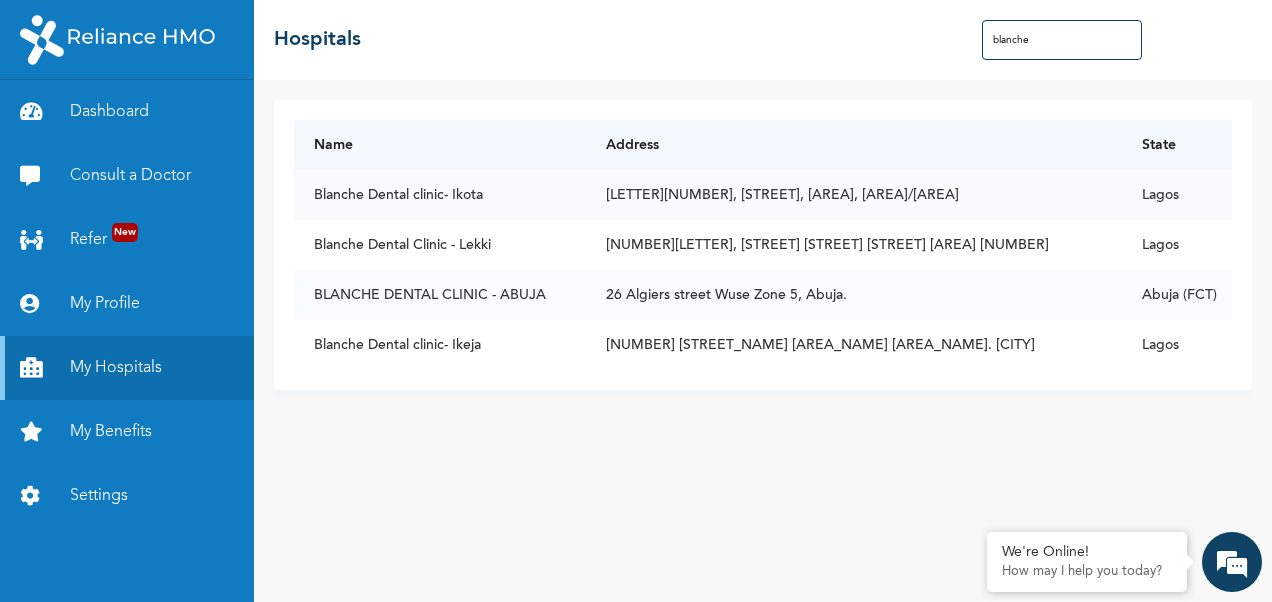 click on "[LETTER][NUMBER], [STREET], [AREA], [AREA]/[AREA]" at bounding box center (854, 195) 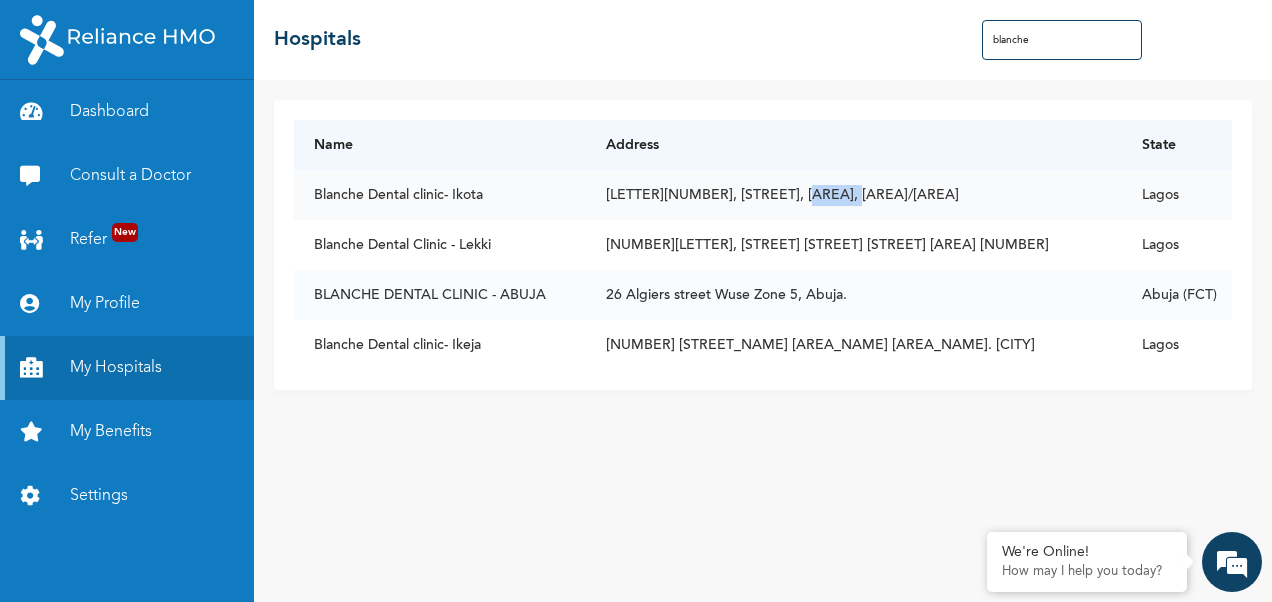 click on "[LETTER][NUMBER], [STREET], [AREA], [AREA]/[AREA]" at bounding box center [854, 195] 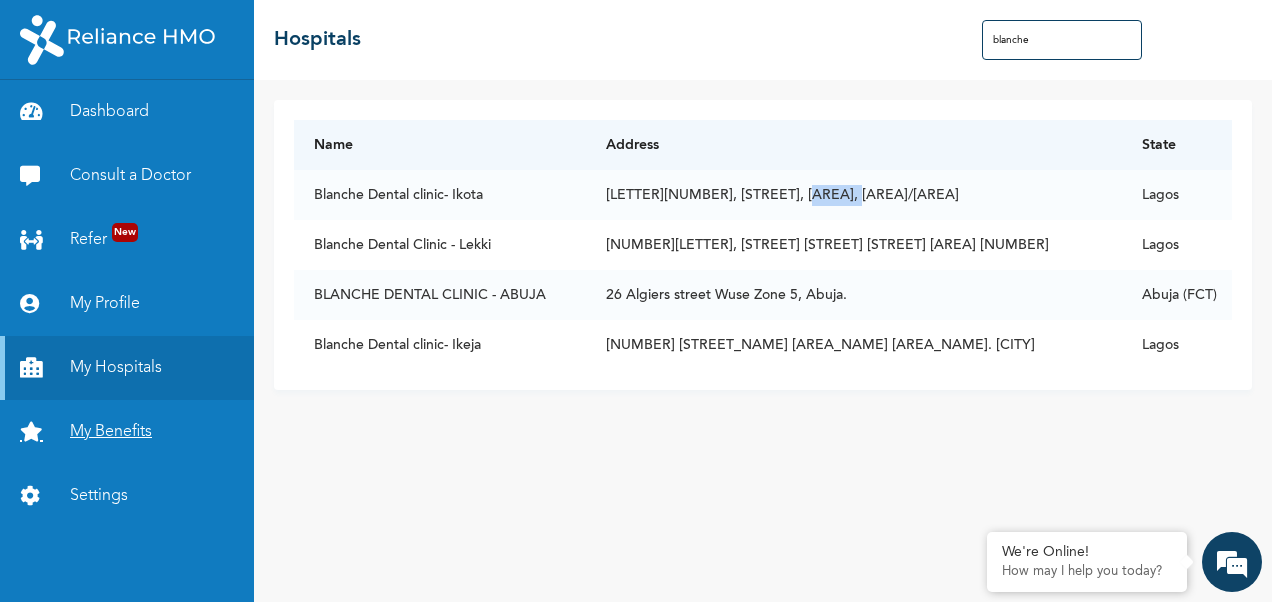 click on "My Benefits" at bounding box center [127, 432] 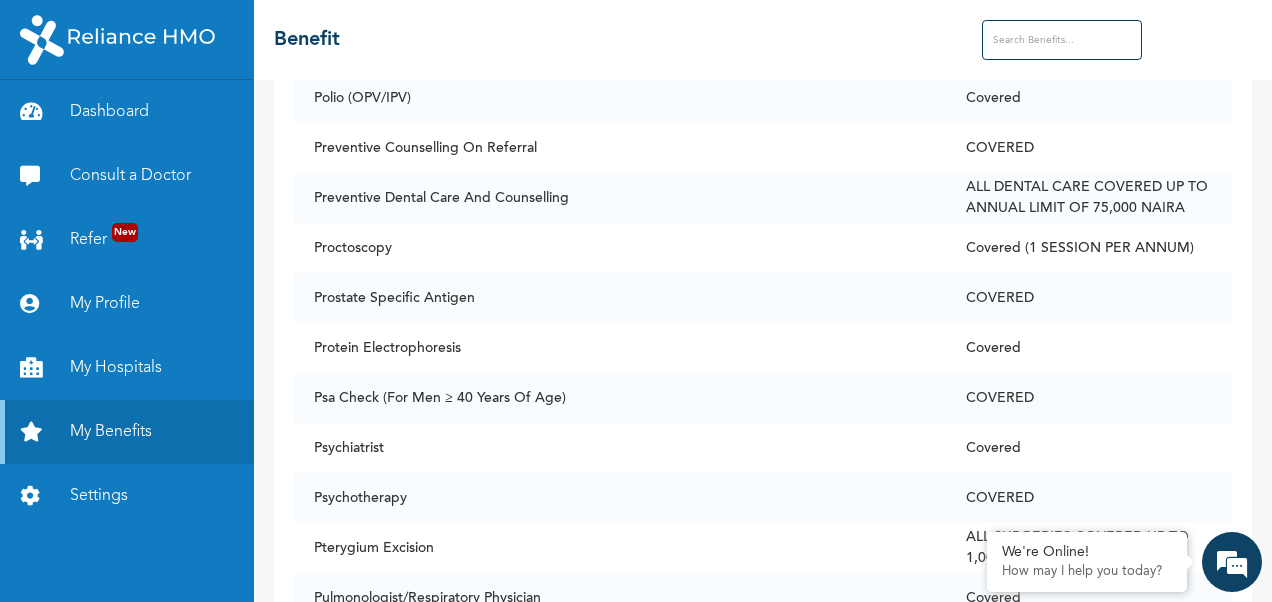 scroll, scrollTop: 11054, scrollLeft: 0, axis: vertical 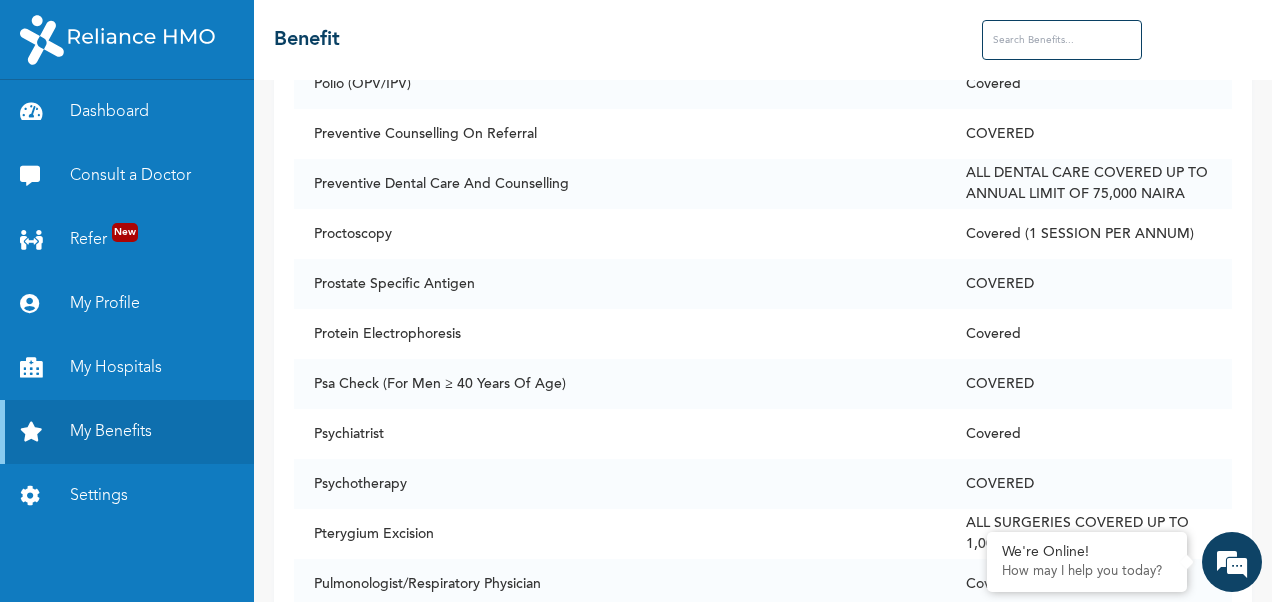 click on "COVERED" at bounding box center [1089, 384] 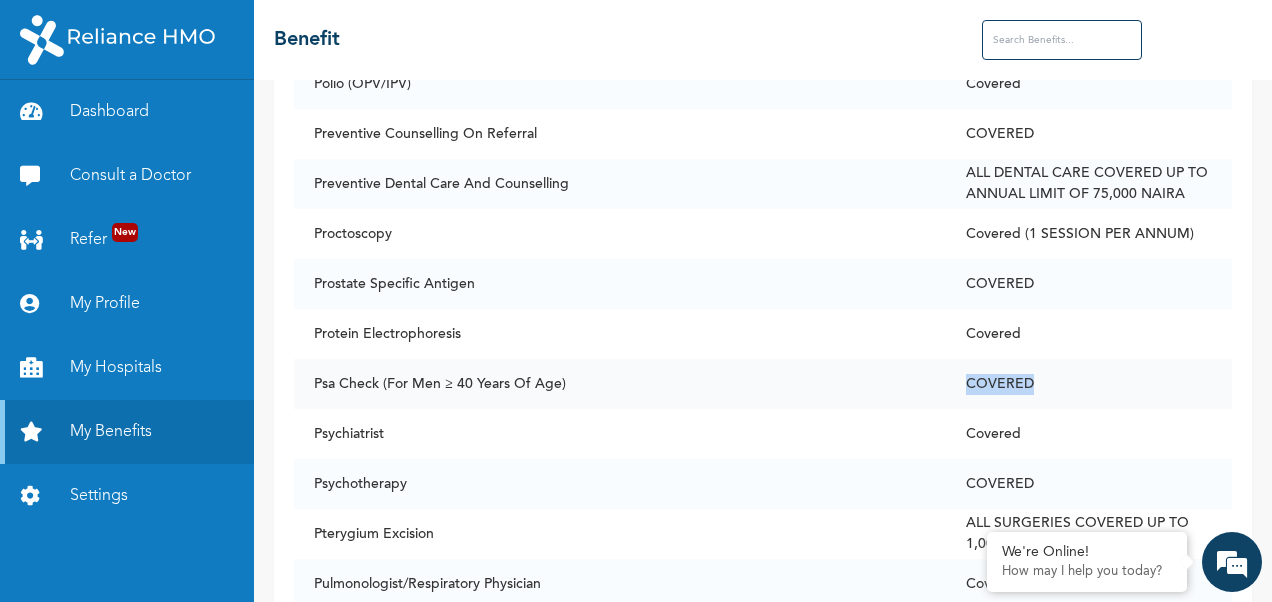 click on "COVERED" at bounding box center [1089, 384] 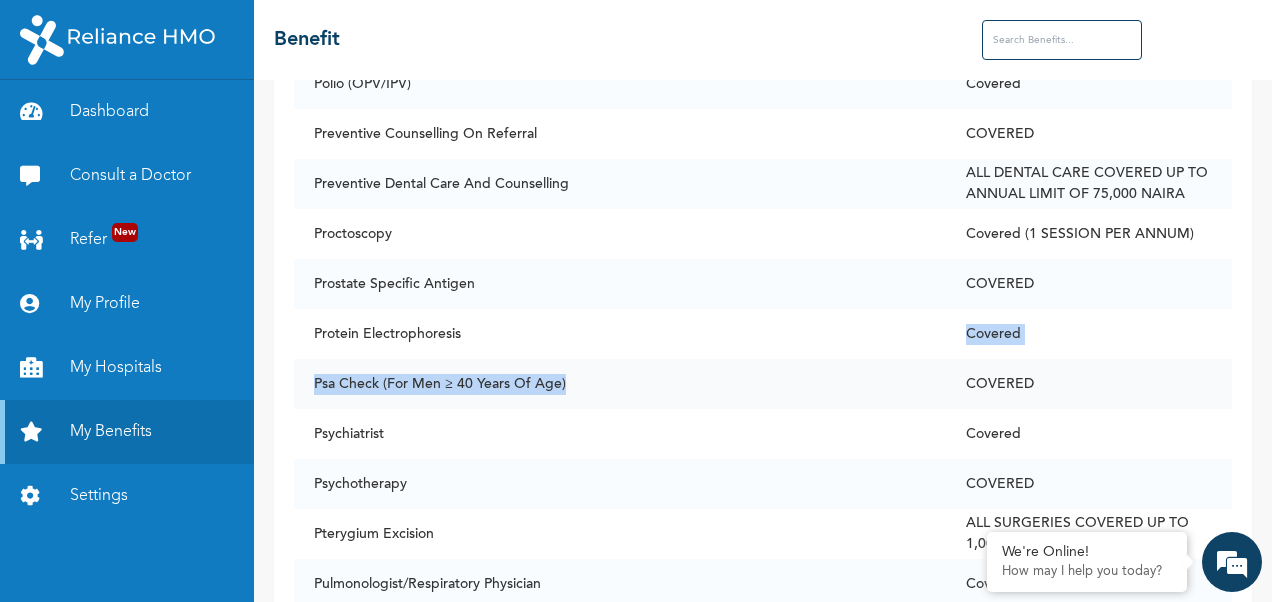 drag, startPoint x: 954, startPoint y: 360, endPoint x: 852, endPoint y: 358, distance: 102.01961 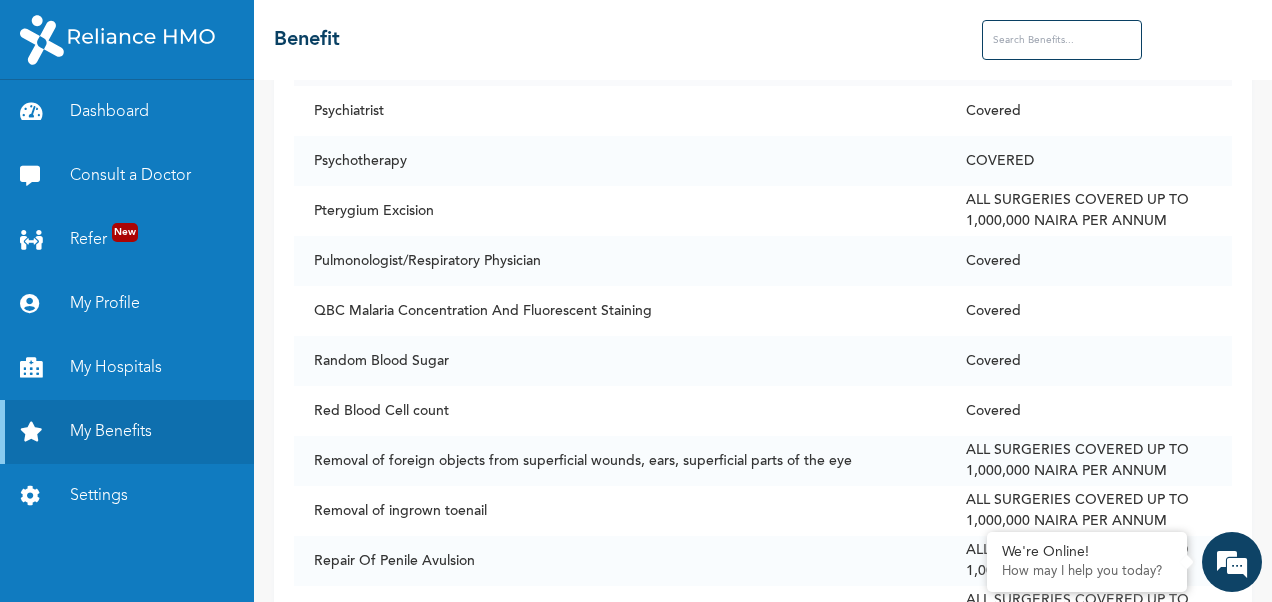 scroll, scrollTop: 11378, scrollLeft: 0, axis: vertical 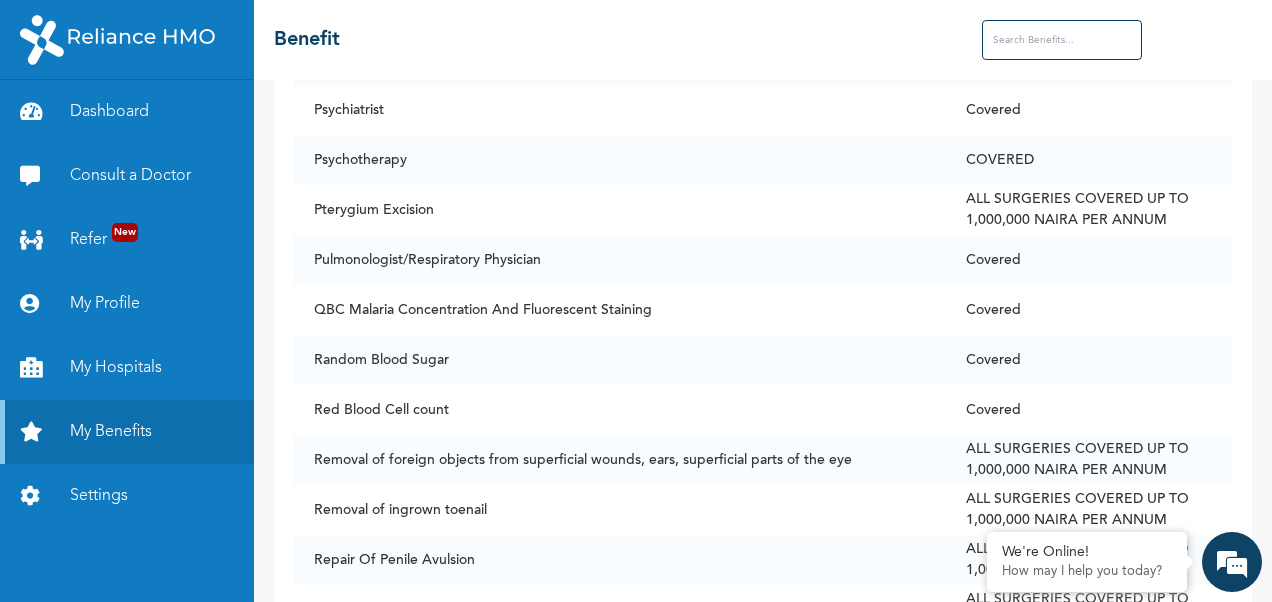 click on "Random Blood Sugar" at bounding box center [620, 360] 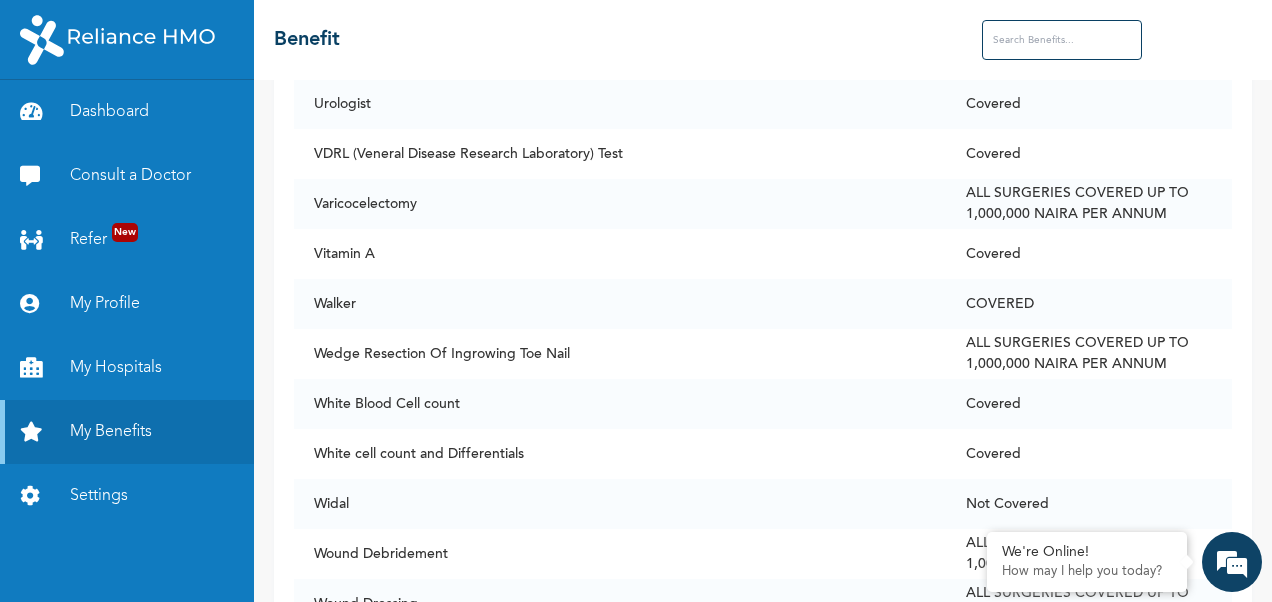 scroll, scrollTop: 15566, scrollLeft: 0, axis: vertical 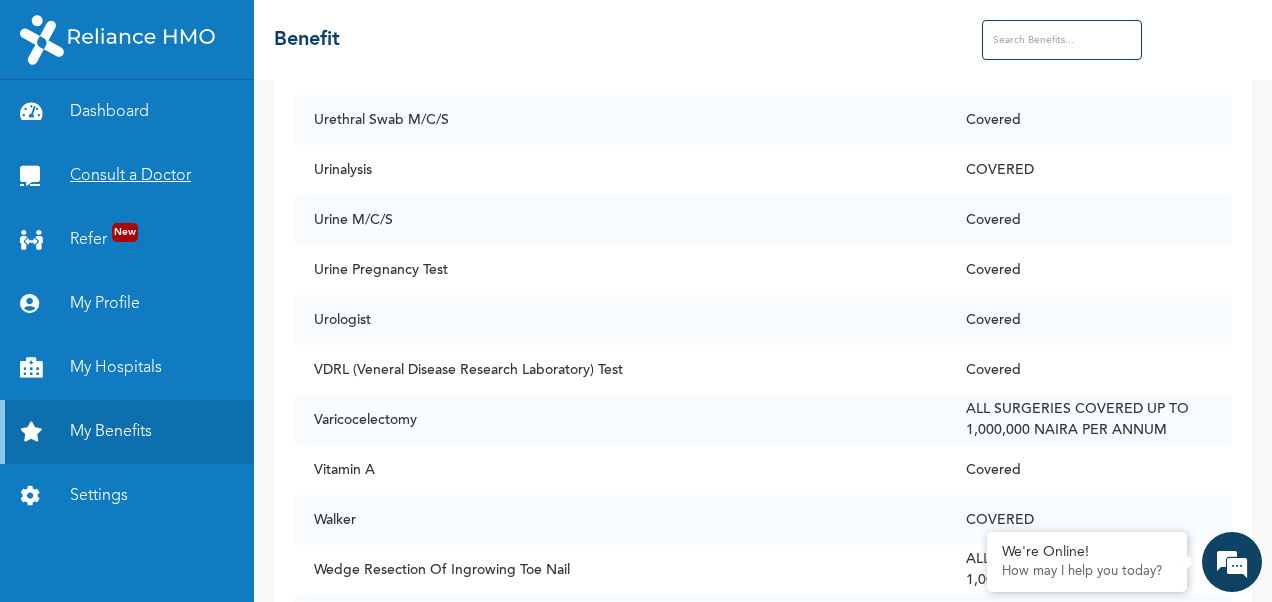 click on "Consult a Doctor" at bounding box center (127, 176) 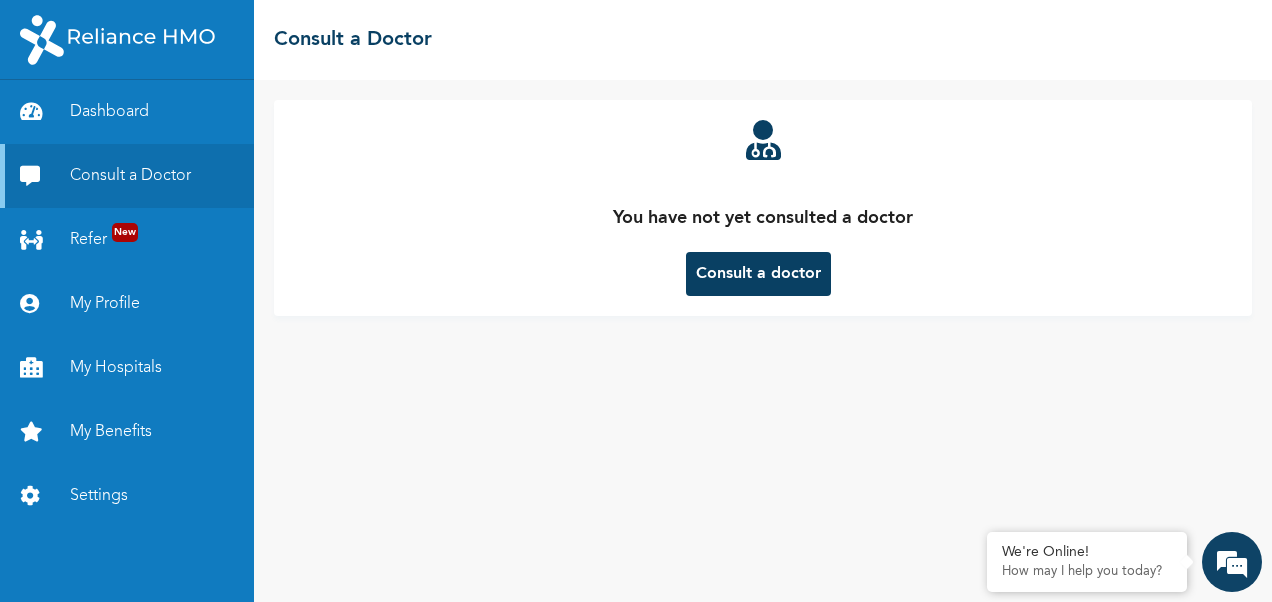click on "Consult a doctor" at bounding box center [758, 274] 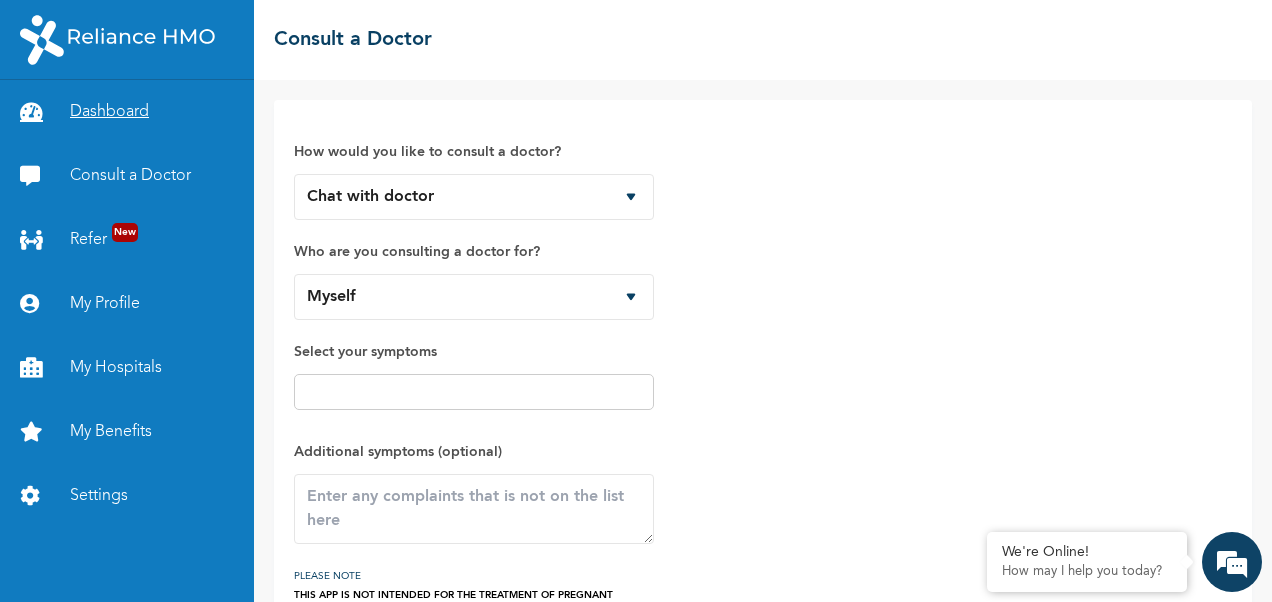 click on "Dashboard" at bounding box center [127, 112] 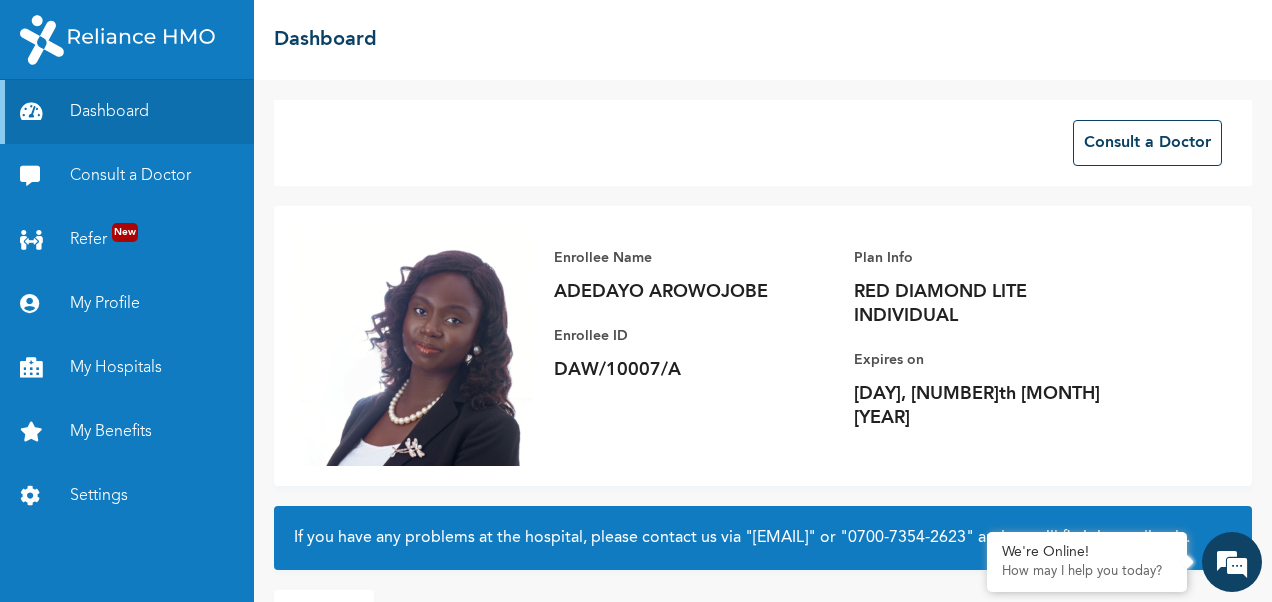 scroll, scrollTop: 172, scrollLeft: 0, axis: vertical 